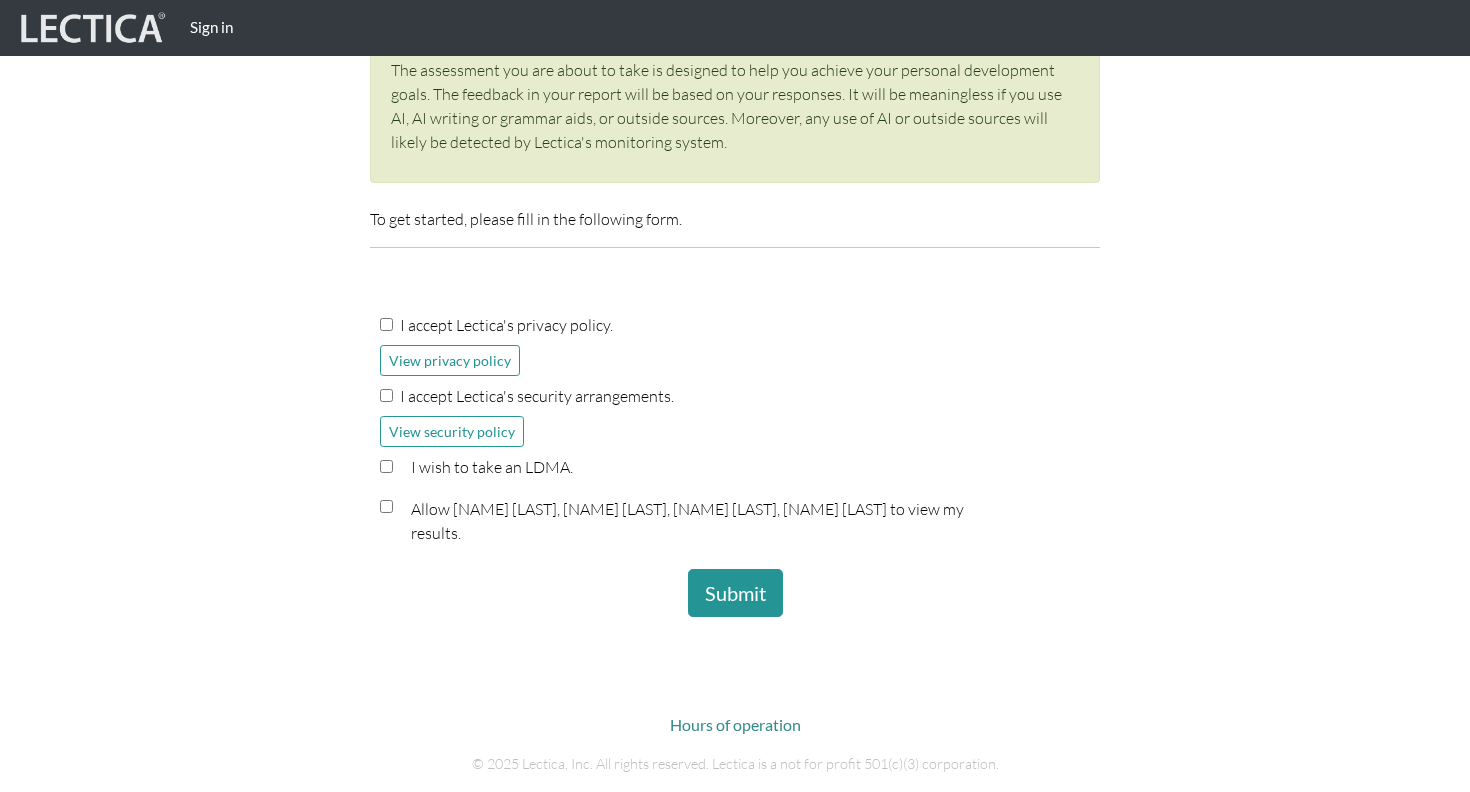 scroll, scrollTop: 285, scrollLeft: 0, axis: vertical 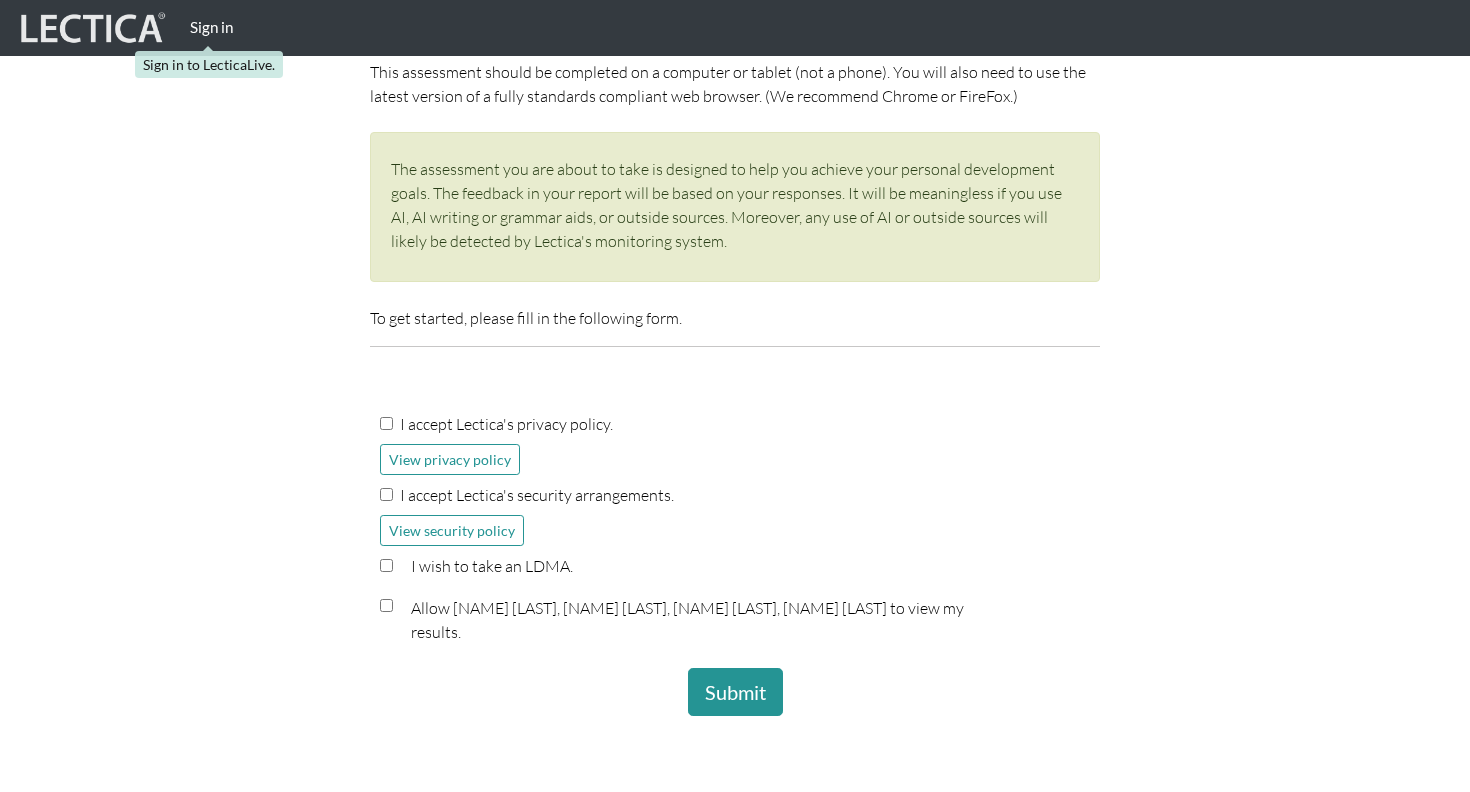 click on "Sign in" at bounding box center [211, 27] 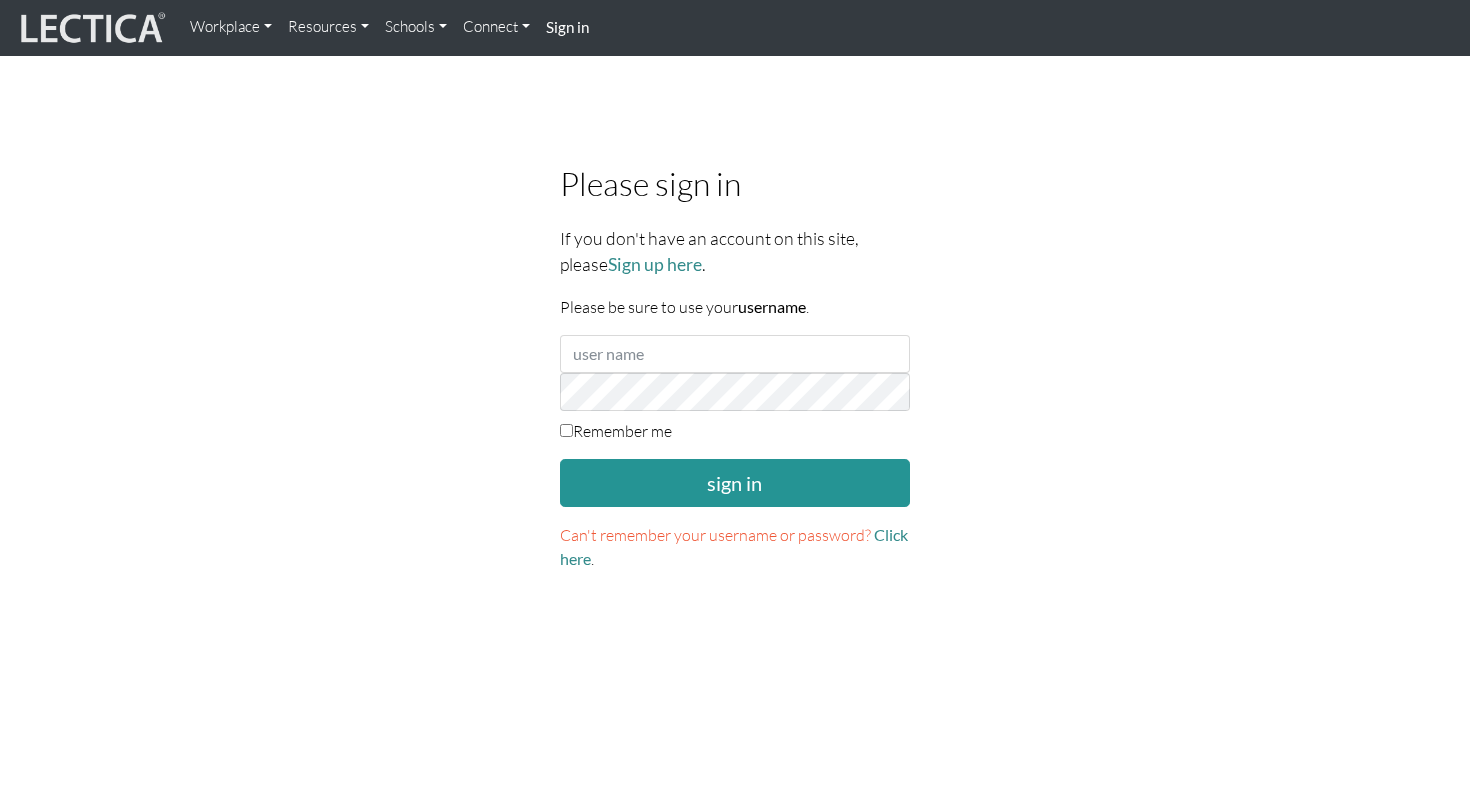 scroll, scrollTop: 0, scrollLeft: 0, axis: both 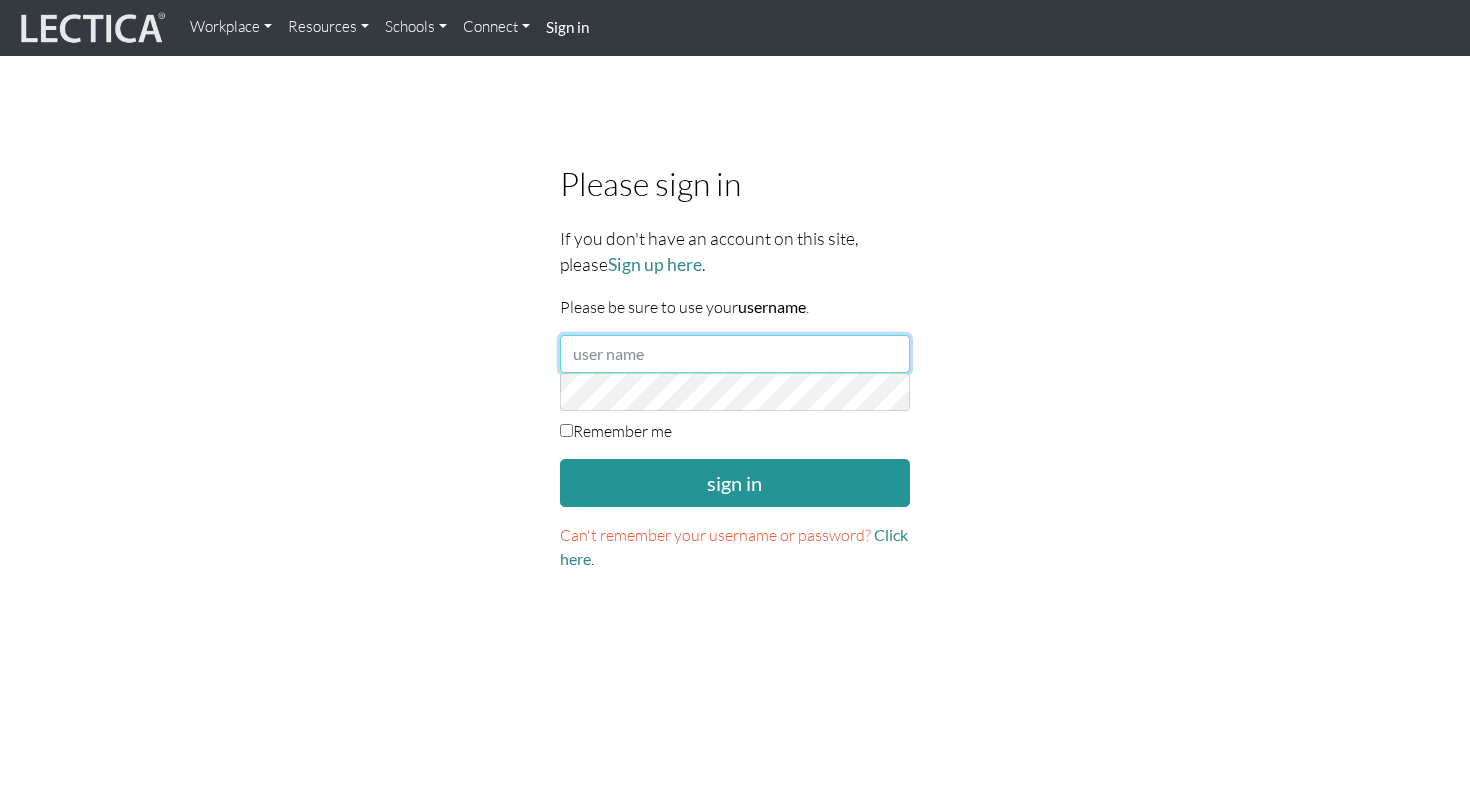 click at bounding box center [735, 354] 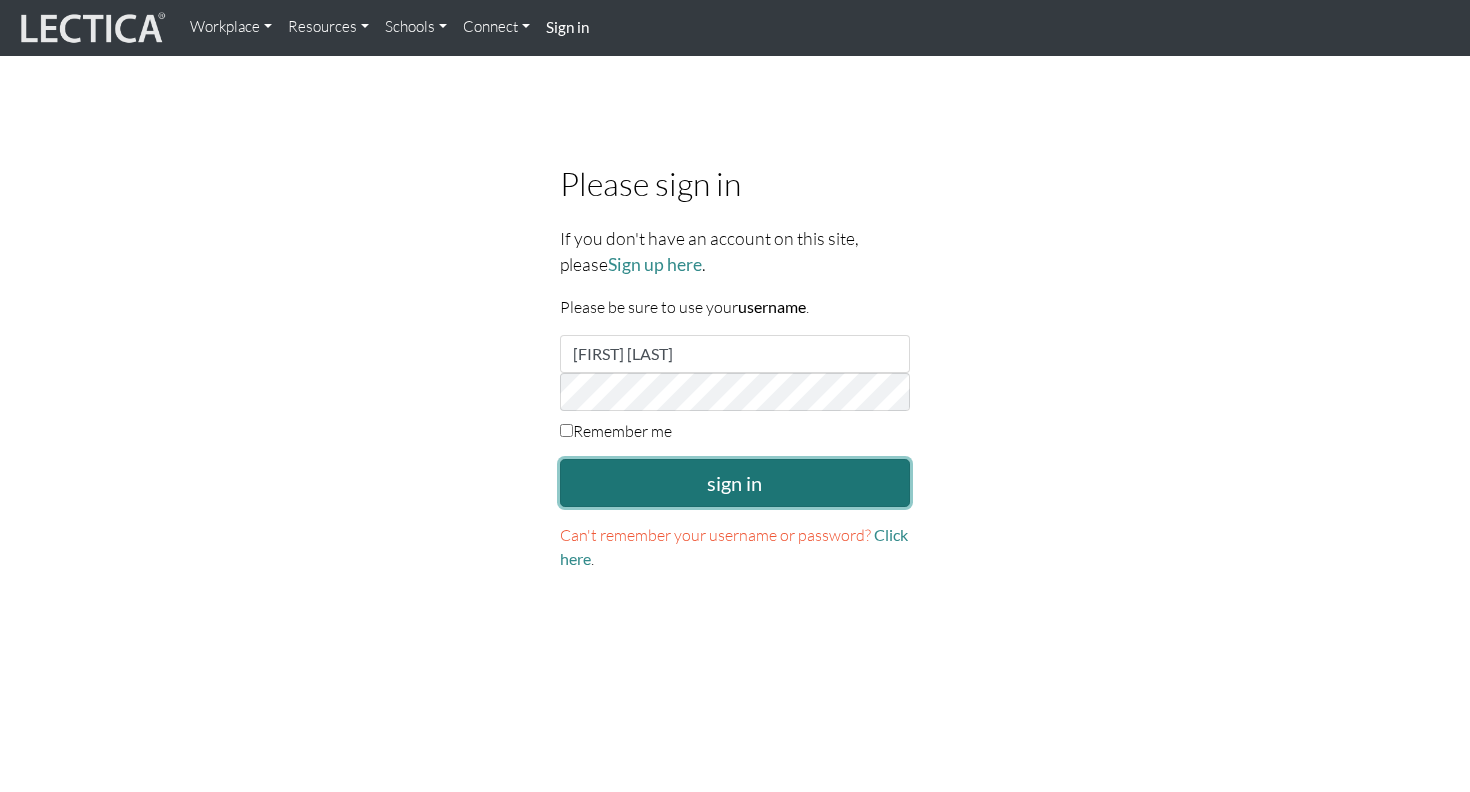 click on "sign in" at bounding box center [735, 483] 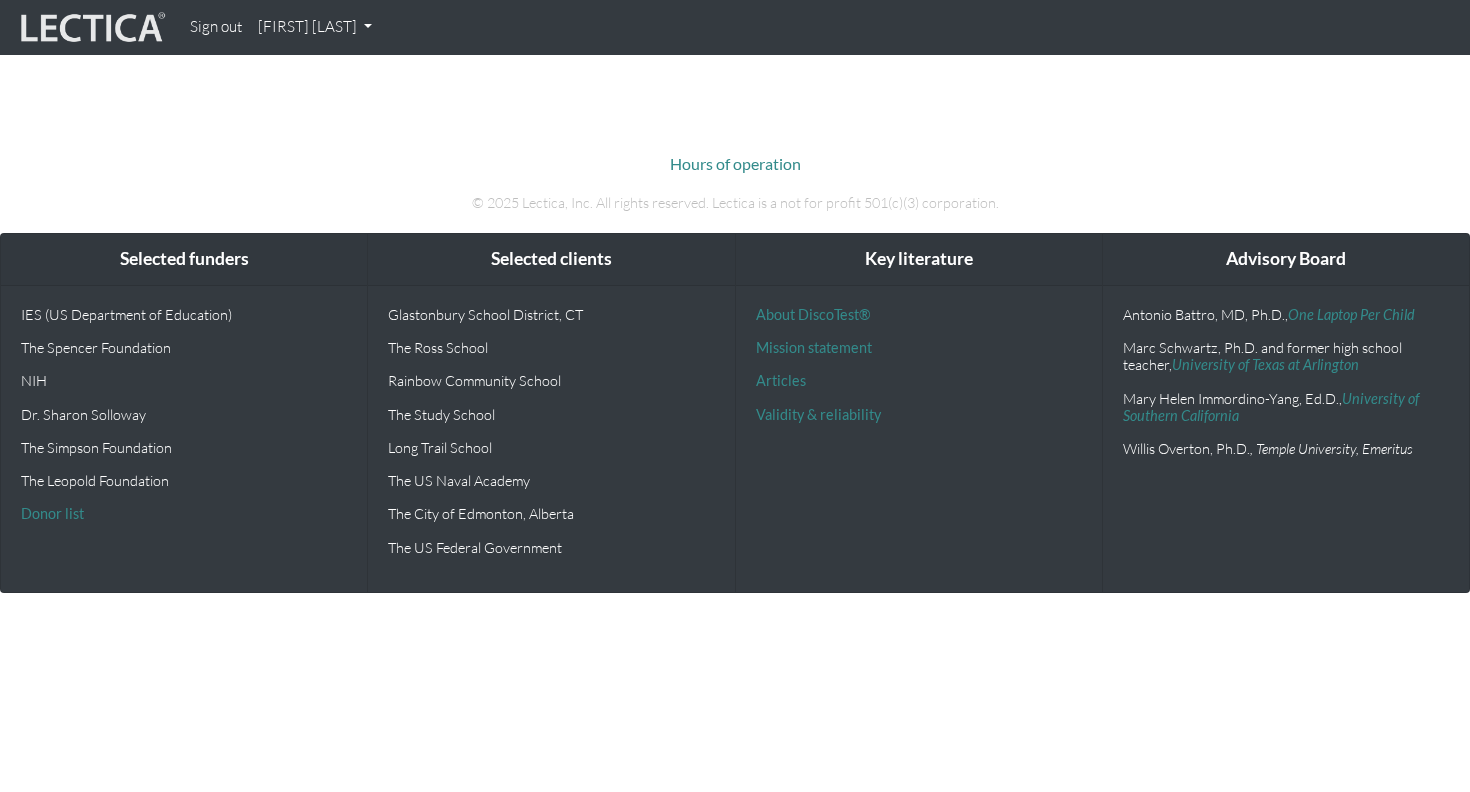 scroll, scrollTop: 0, scrollLeft: 0, axis: both 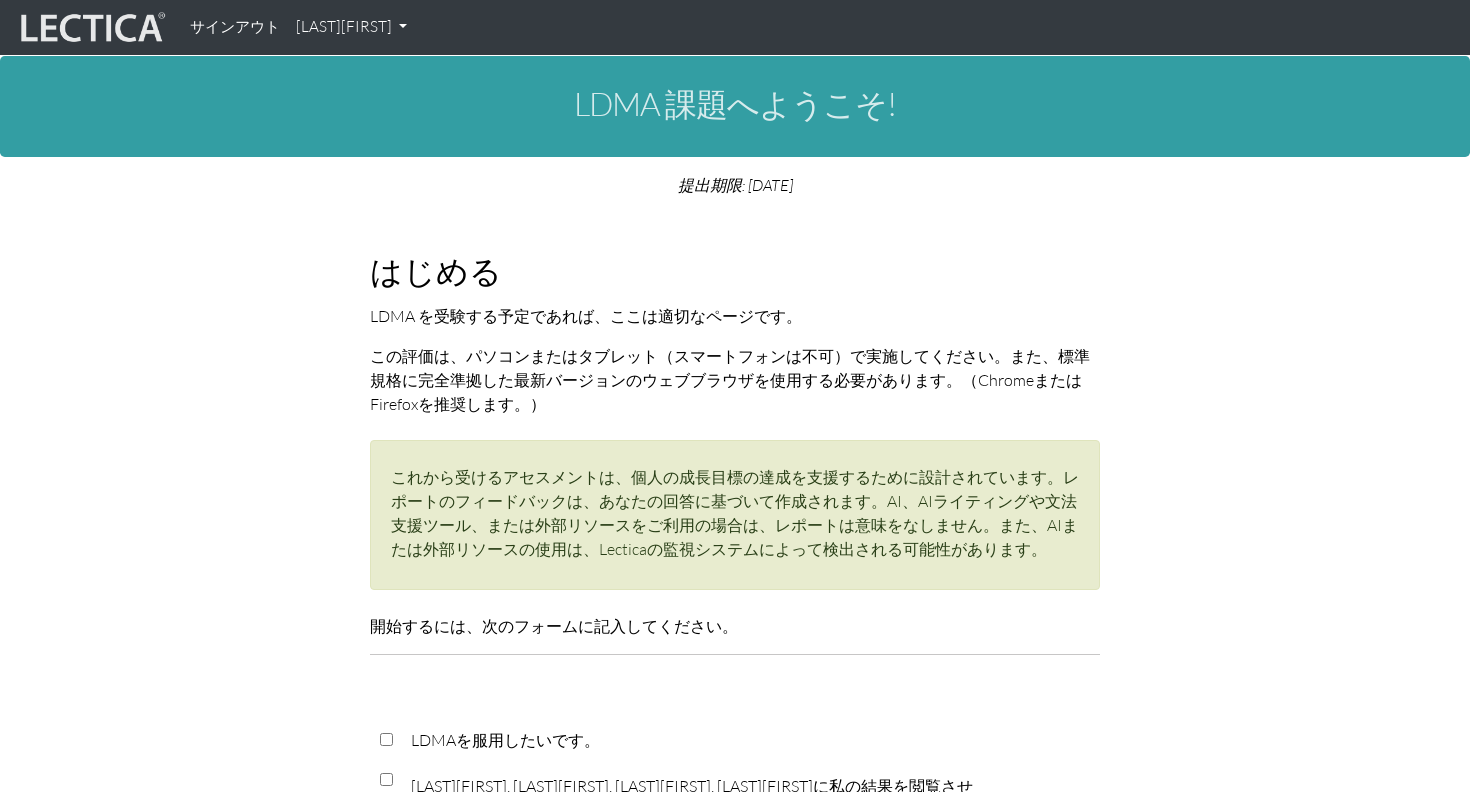 click on "この評価は、パソコンまたはタブレット（スマートフォンは不可）で実施してください。また、標準規格に完全準拠した最新バージョンのウェブブラウザを使用する必要があります。（ChromeまたはFirefoxを推奨します。）" at bounding box center [586, 316] 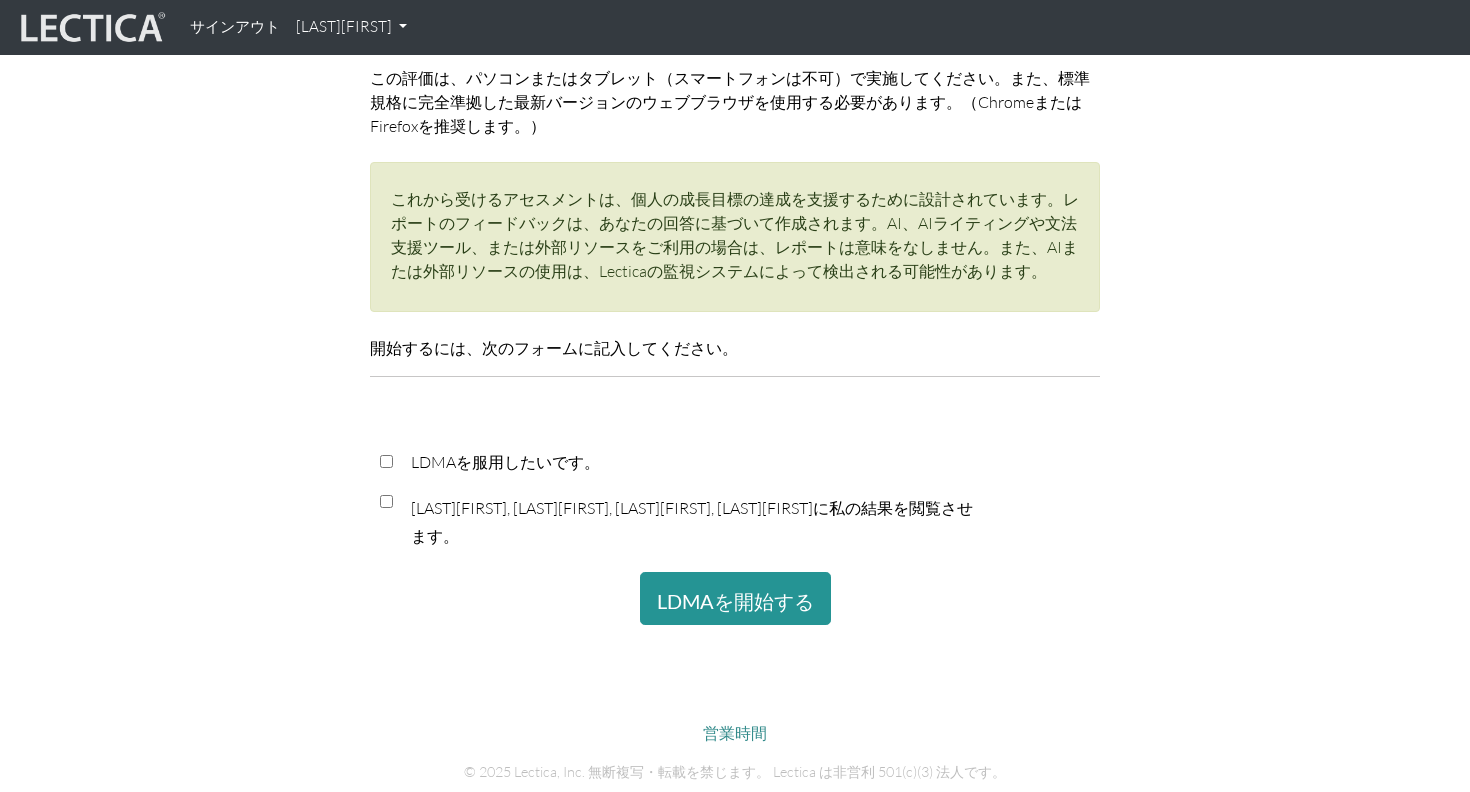 scroll, scrollTop: 446, scrollLeft: 0, axis: vertical 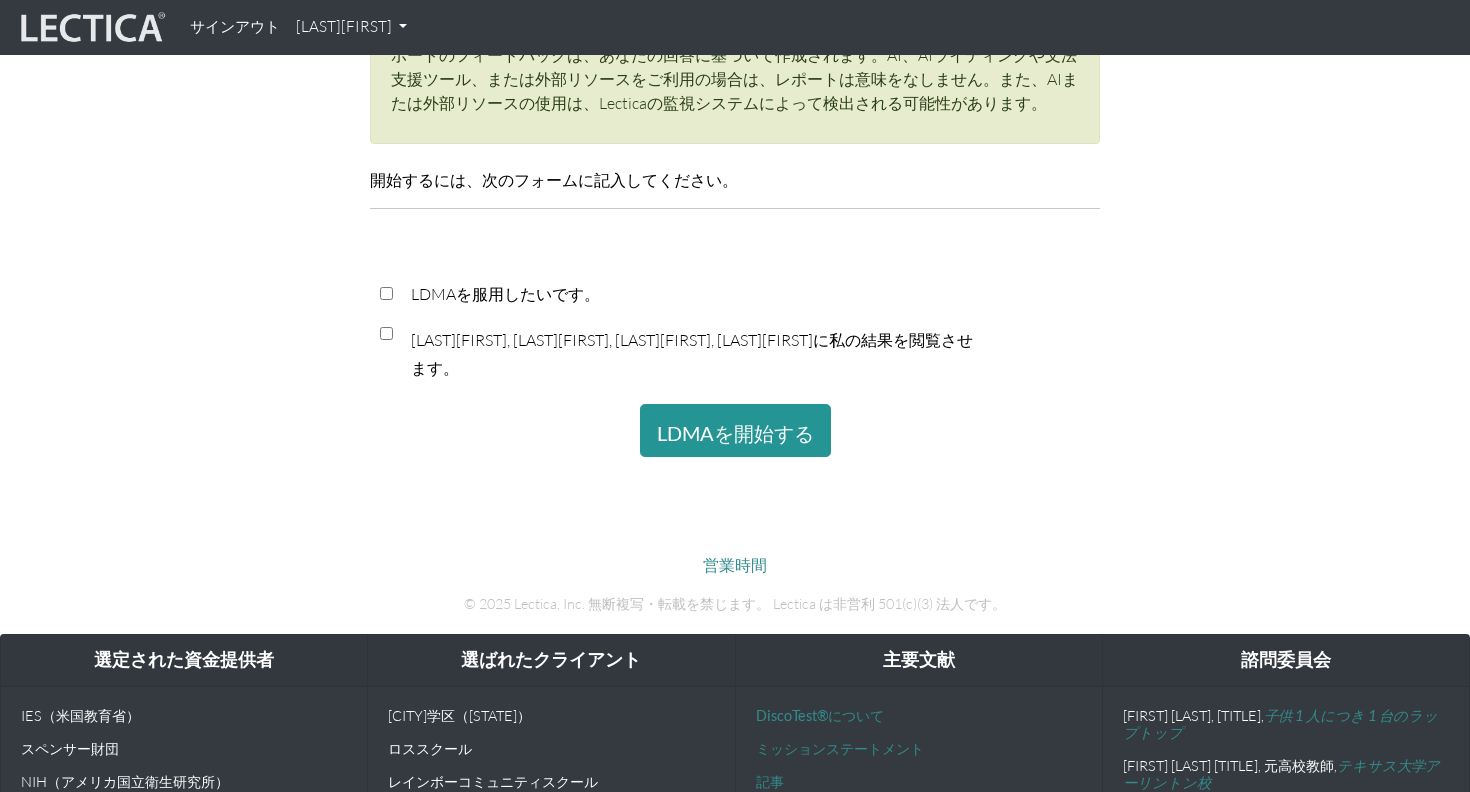 click on "LDMAを服用したいです。" at bounding box center [386, 293] 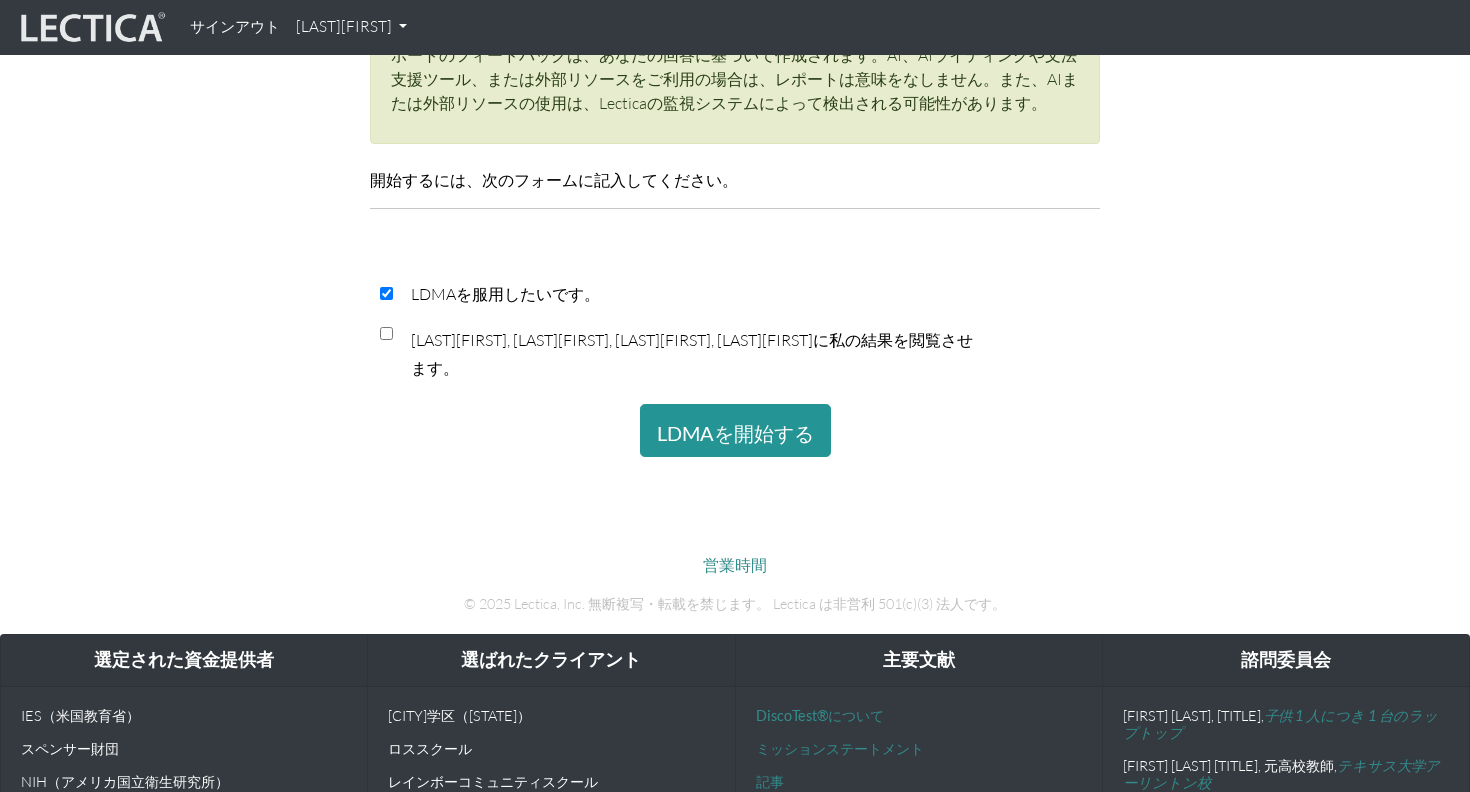 click at bounding box center (386, 333) 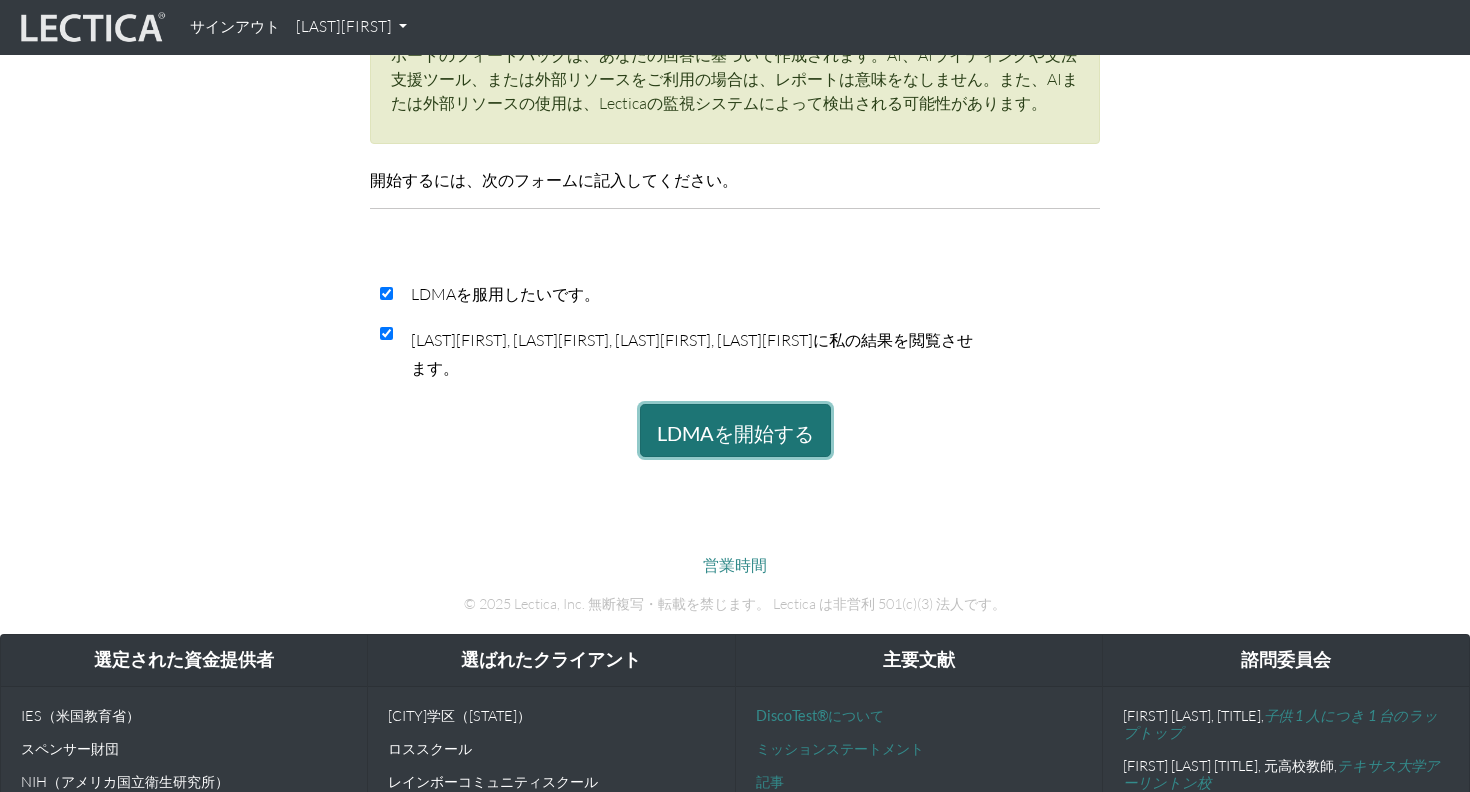 click on "LDMAを開始する" at bounding box center [735, 430] 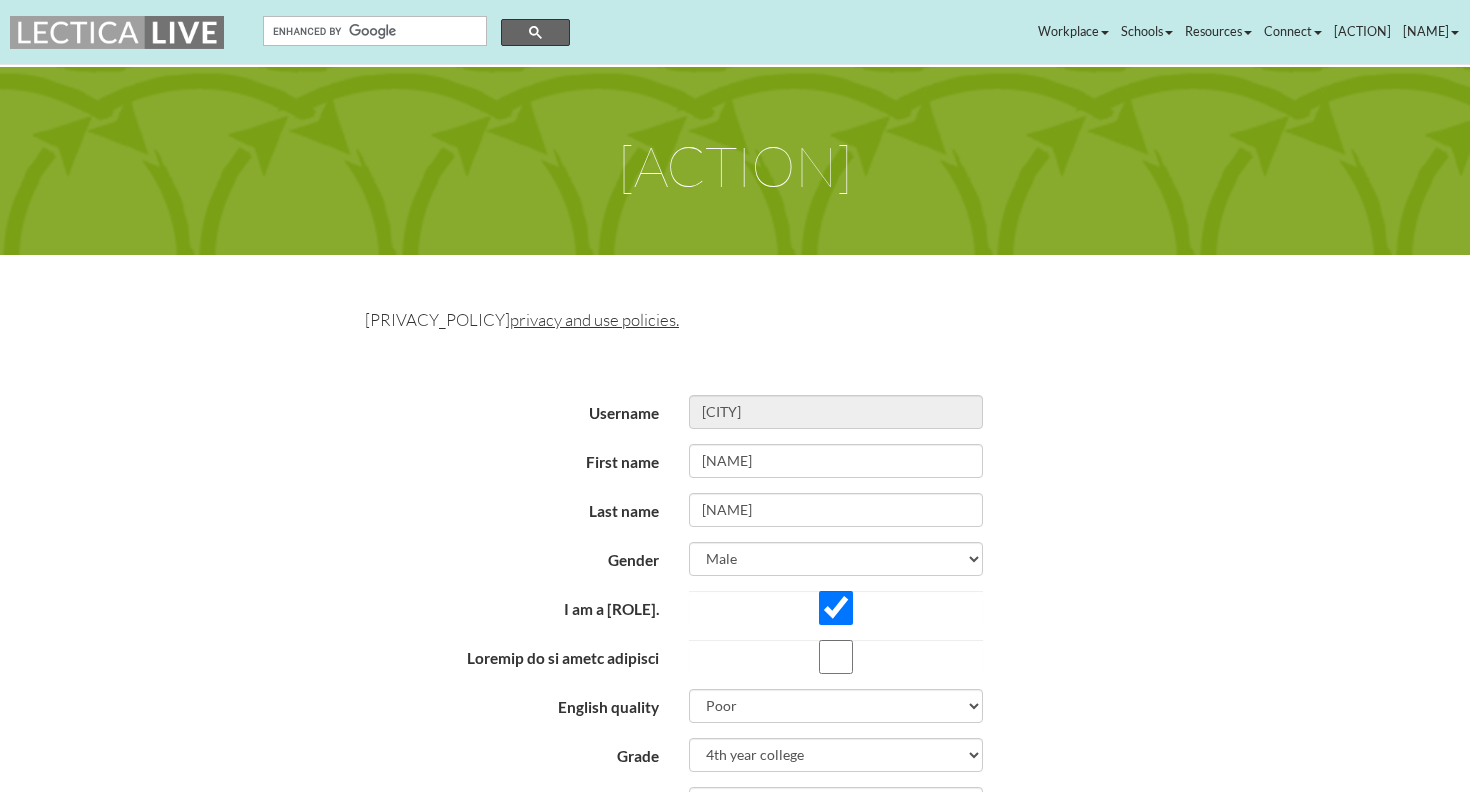 scroll, scrollTop: 0, scrollLeft: 0, axis: both 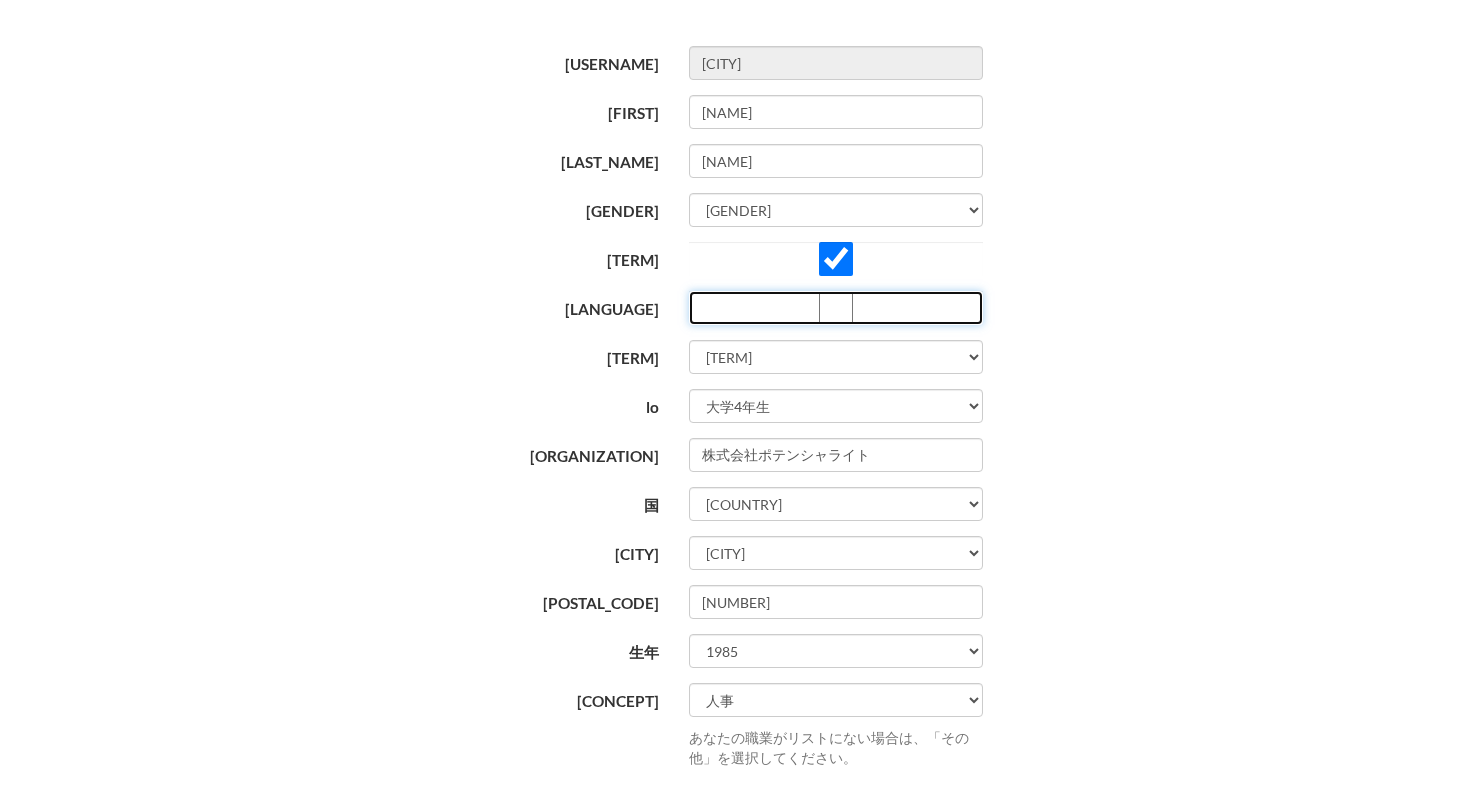 click on "[LANGUAGE]" at bounding box center (836, 308) 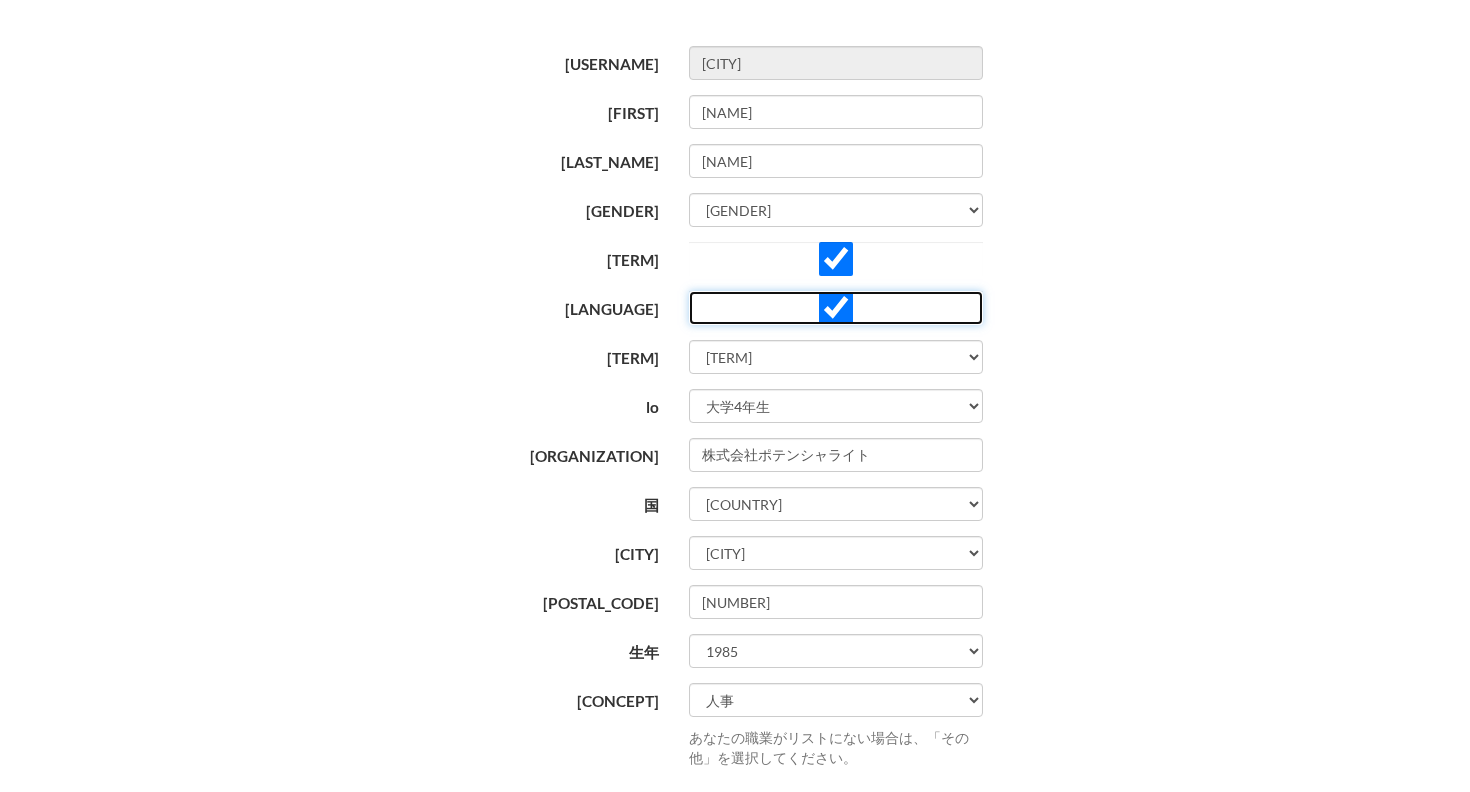 click on "[LANGUAGE]" at bounding box center [836, 308] 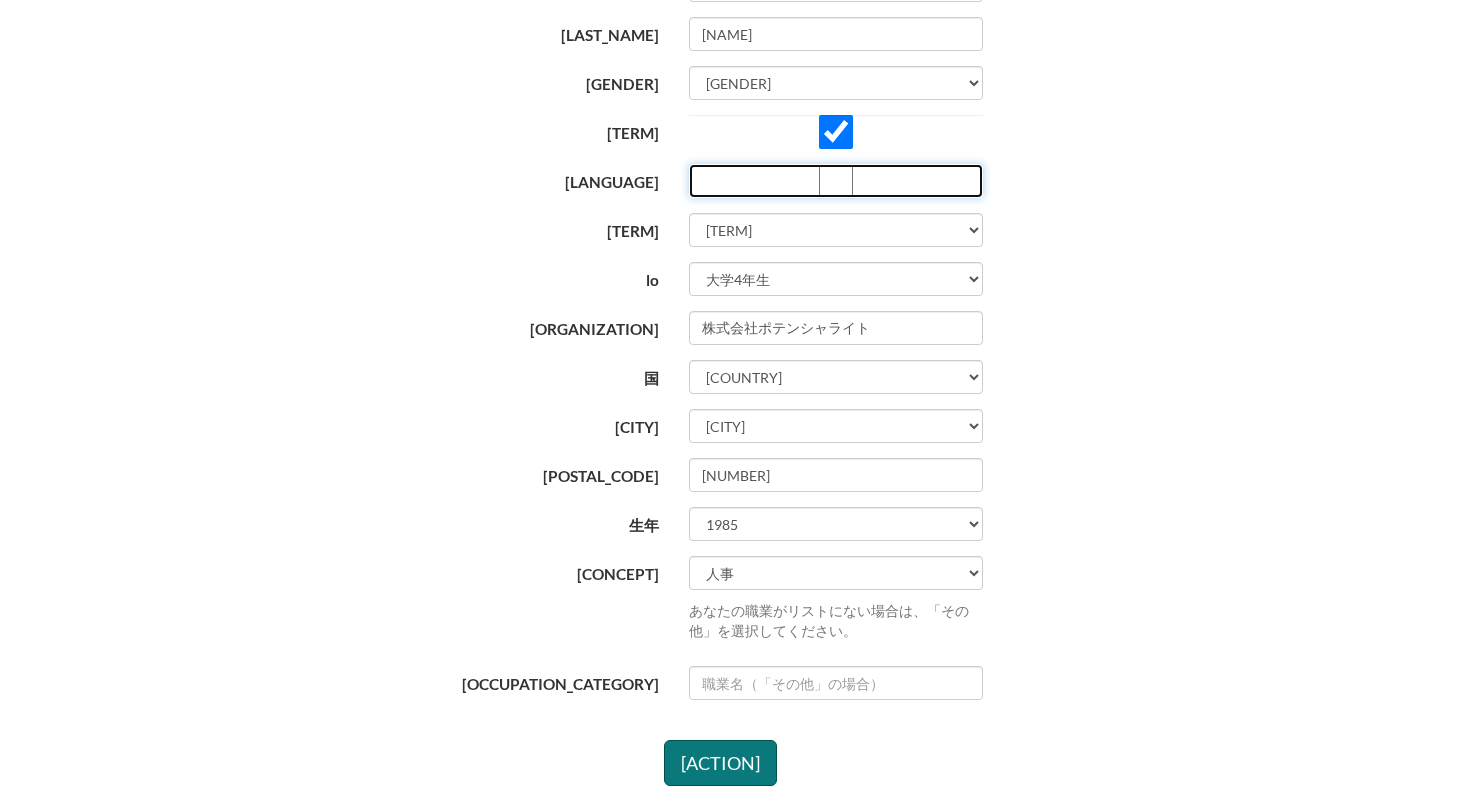 scroll, scrollTop: 538, scrollLeft: 0, axis: vertical 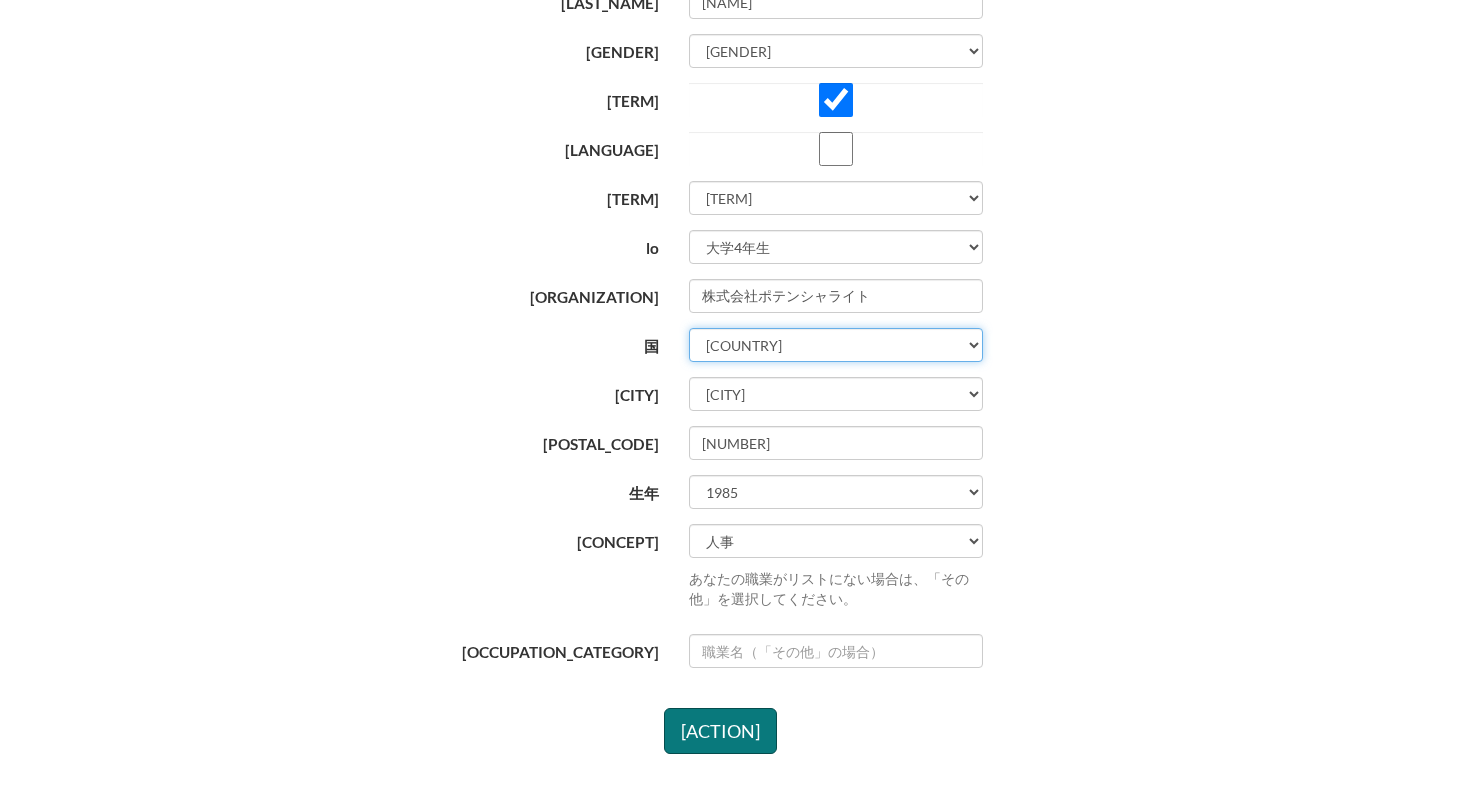 click on "国
アフガニスタン
陸地の島々
アルバニア
アルジェリア
アメリカ領サモア
アンドラ
アンゴラ
アンギラ
南極大陸
アンティグア・バーブーダ
アルゼンチン
アルメニア
アルバ
オーストラリア
オーストリア
アゼルバイジャン
バハマ
バーレーン
バングラデシュ
バルバドス
ベラルーシ
ベルギー
ベリーズ
ベナン
バミューダ
ブータン
ボリビア
ボネール島、シント・ユースタティウス島、サバ島
ボスニア・ヘルツェゴビナ
ボツワナ
ブーベ島
ブラジル
イギリス領インド洋地域
ブルネイ・ダルサラーム
ブルガリア
ブルキナファソ
ブルンジ
カンボジア
カメルーン
カナダ
カーボベルデ
ケイマン諸島" at bounding box center [836, 345] 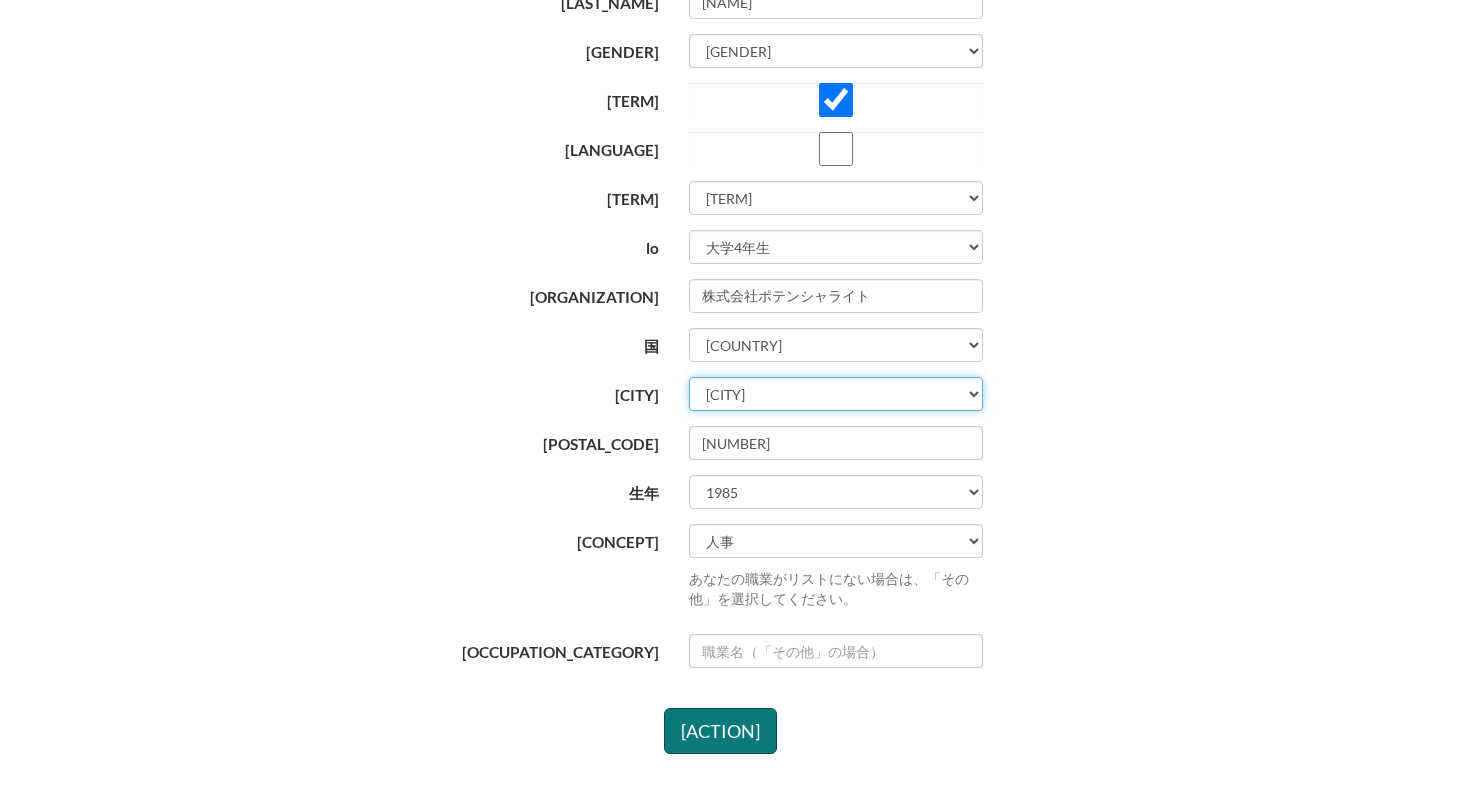 click on "[CITY]" at bounding box center (836, 394) 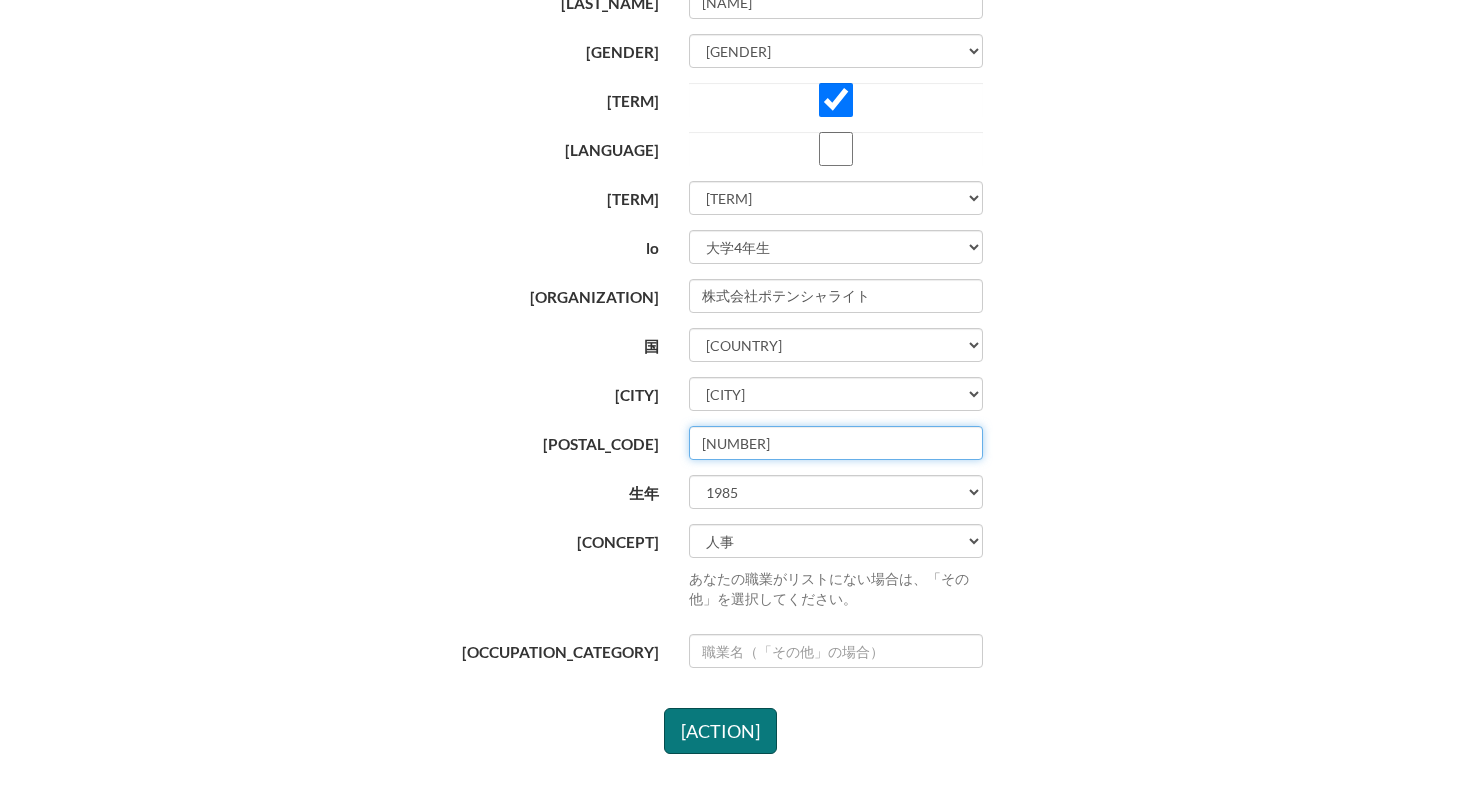 click on "[NUMBER]" at bounding box center (836, 443) 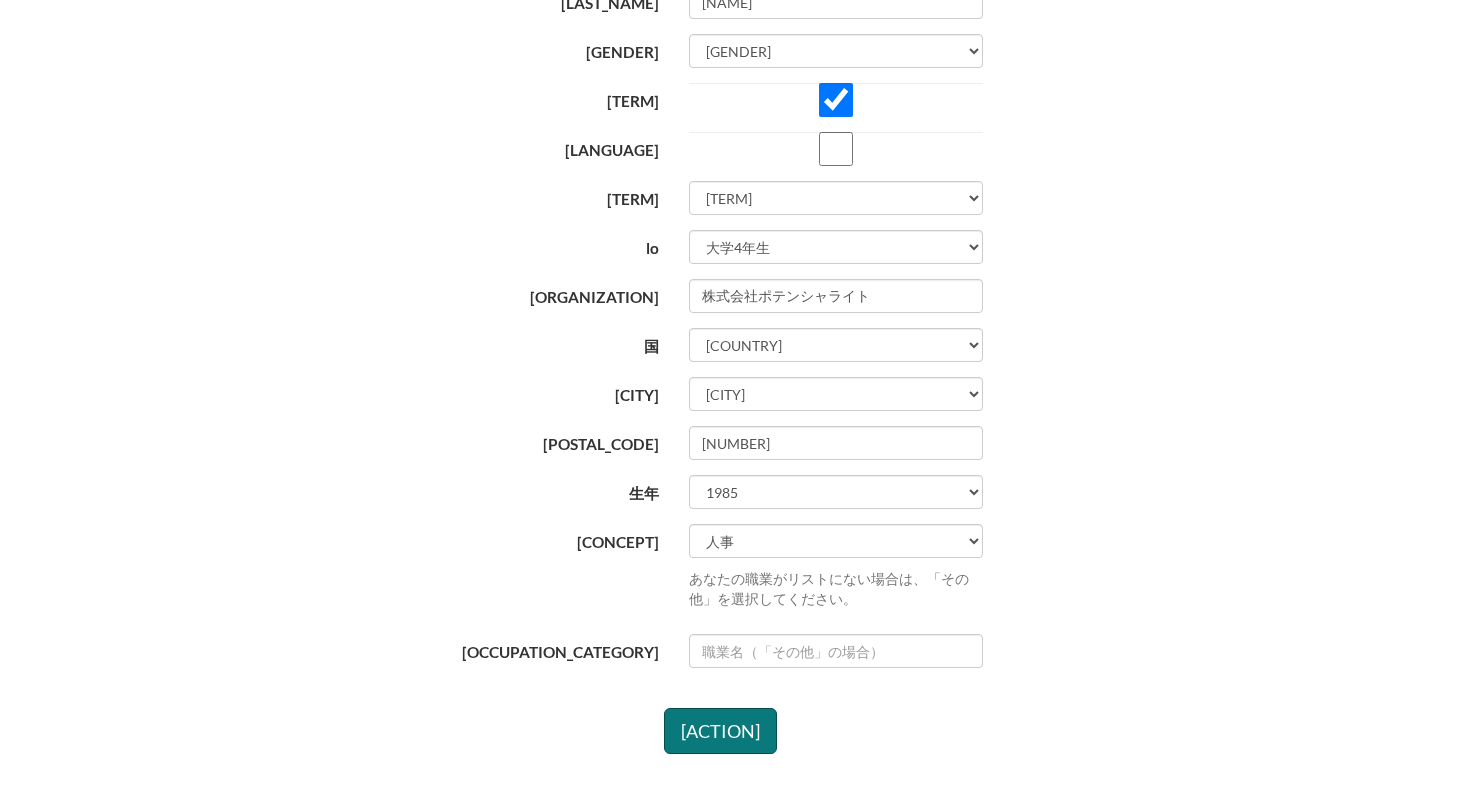 click on "生年" at bounding box center (558, 489) 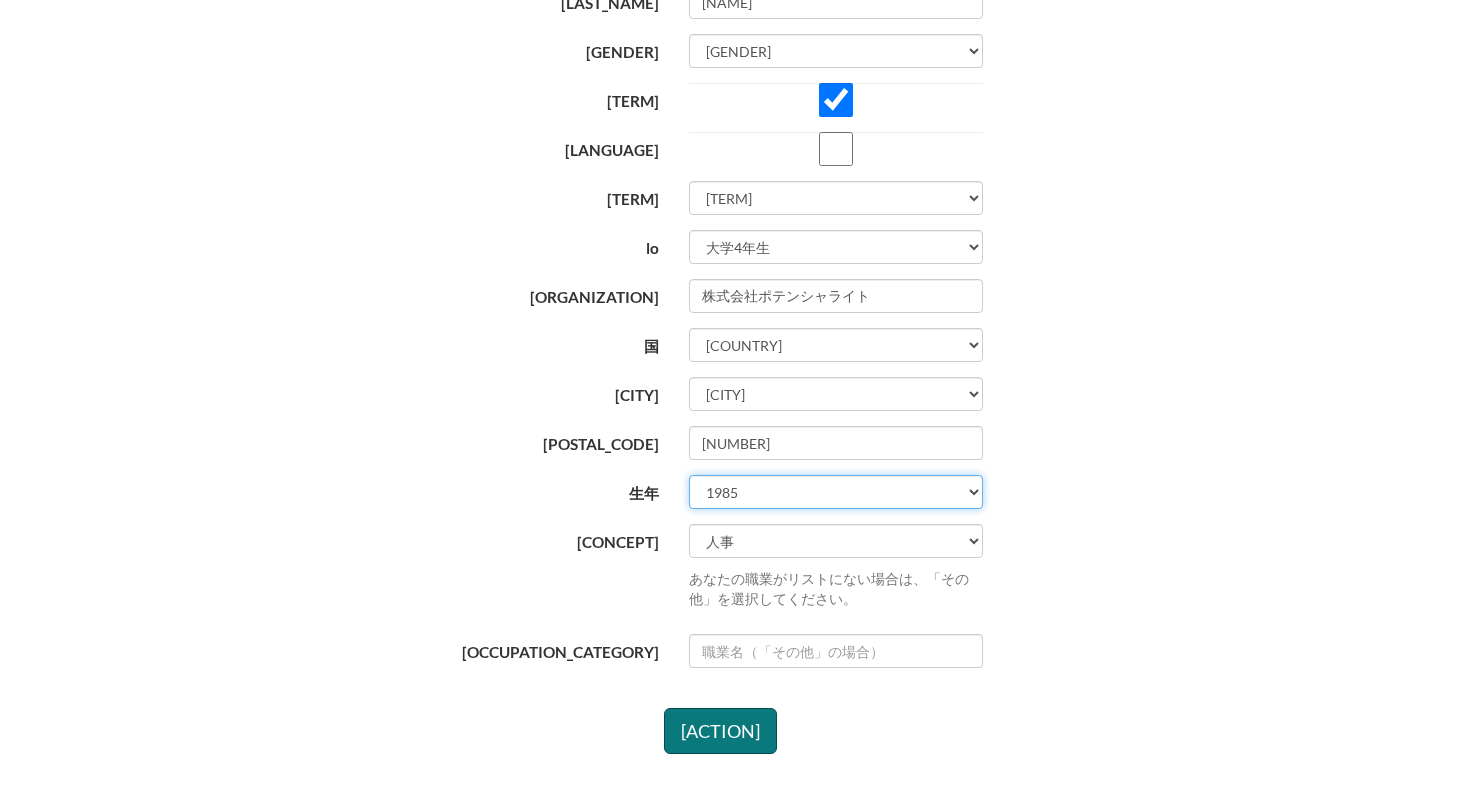 click on "lo
9831
3517
1609
3914
5378
1316
1509
8617
5266
5763
4620
4229
8811
2524
9496
8430
7787
9334
2635
7231
4953
5518
6486
7155
6496
1291
3089
2010
2383
6459
5224
4646
7563
2299
9434
6471
3593
9501
9646
9936
8556
4551
2984
8635
7245
1528
8968
2584
4949
3615
3630
2623
3034
6078
2554
8602
2004
8602
6055
5746
1579
4638
4274
4064
3007
4220
7103
3828
0594
5431
9221
9506
5291
5807
3857
5875
9517
9103
1145
0656
2758
3662
8095
6597
2167
6299
2268
4872
0958
4699
3189
4099
8311
9668
9458
1204
6815
4641
8405
3107
2726" at bounding box center (836, 492) 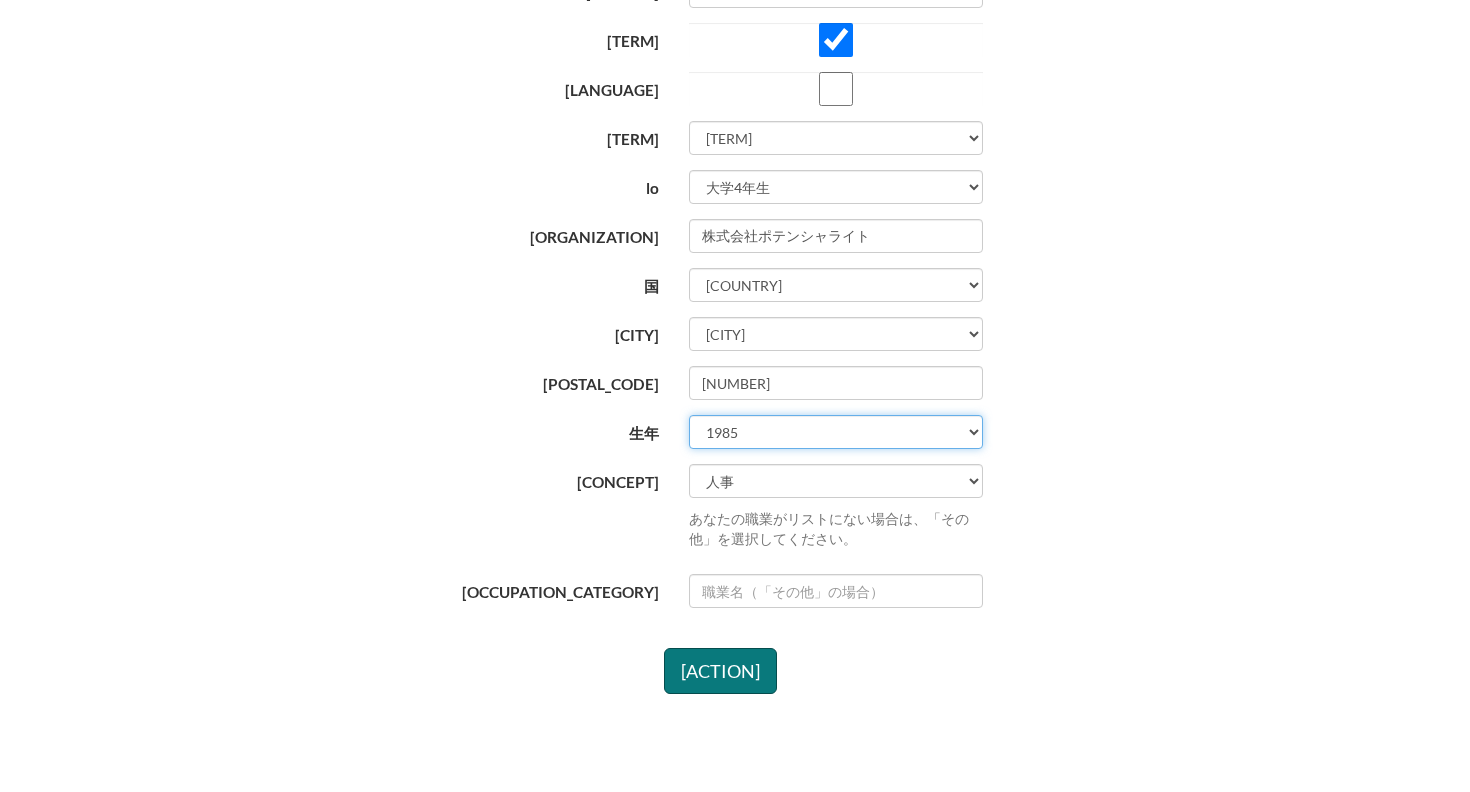 scroll, scrollTop: 622, scrollLeft: 0, axis: vertical 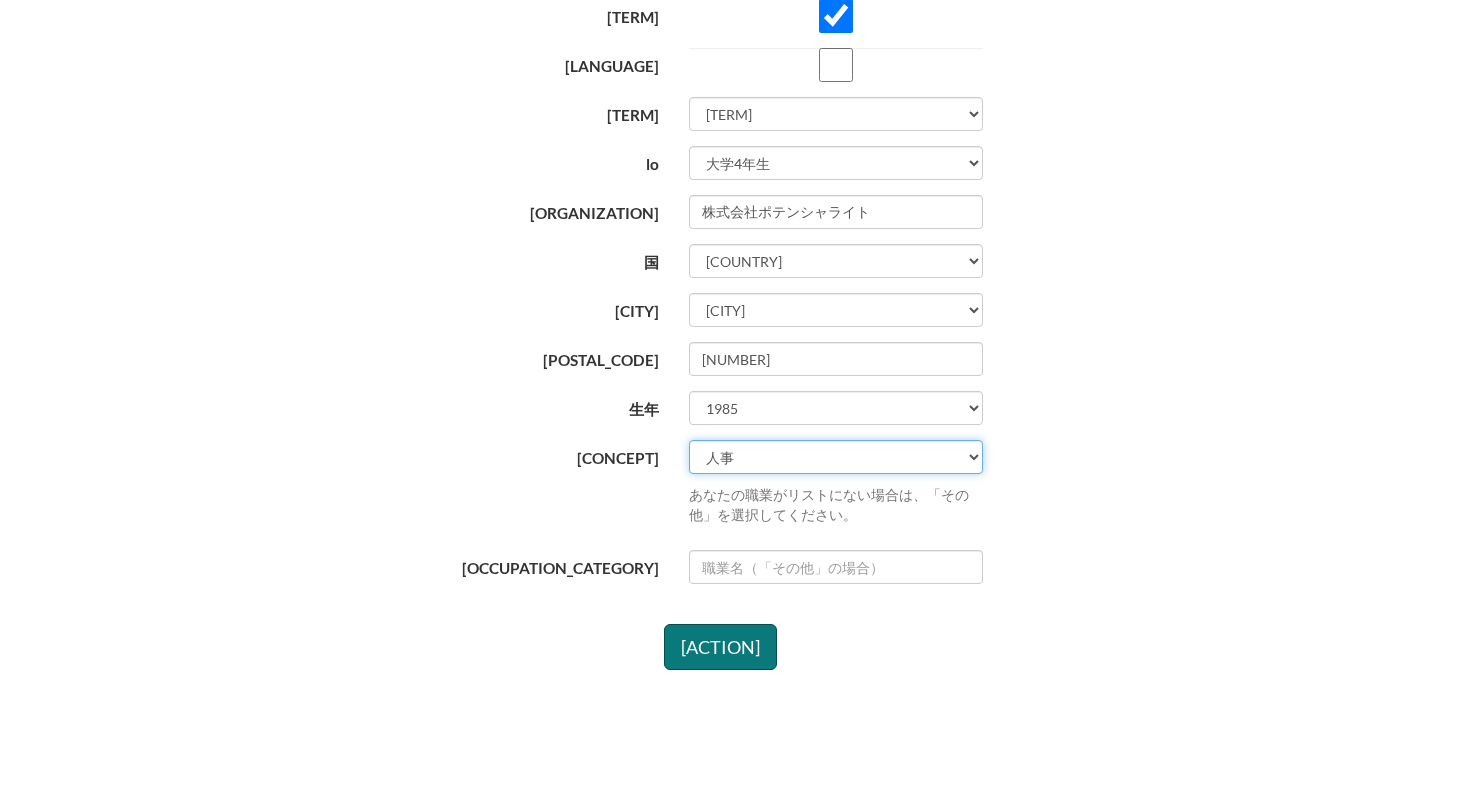 click on "[OCCUPATION_CATEGORY]" at bounding box center [836, 457] 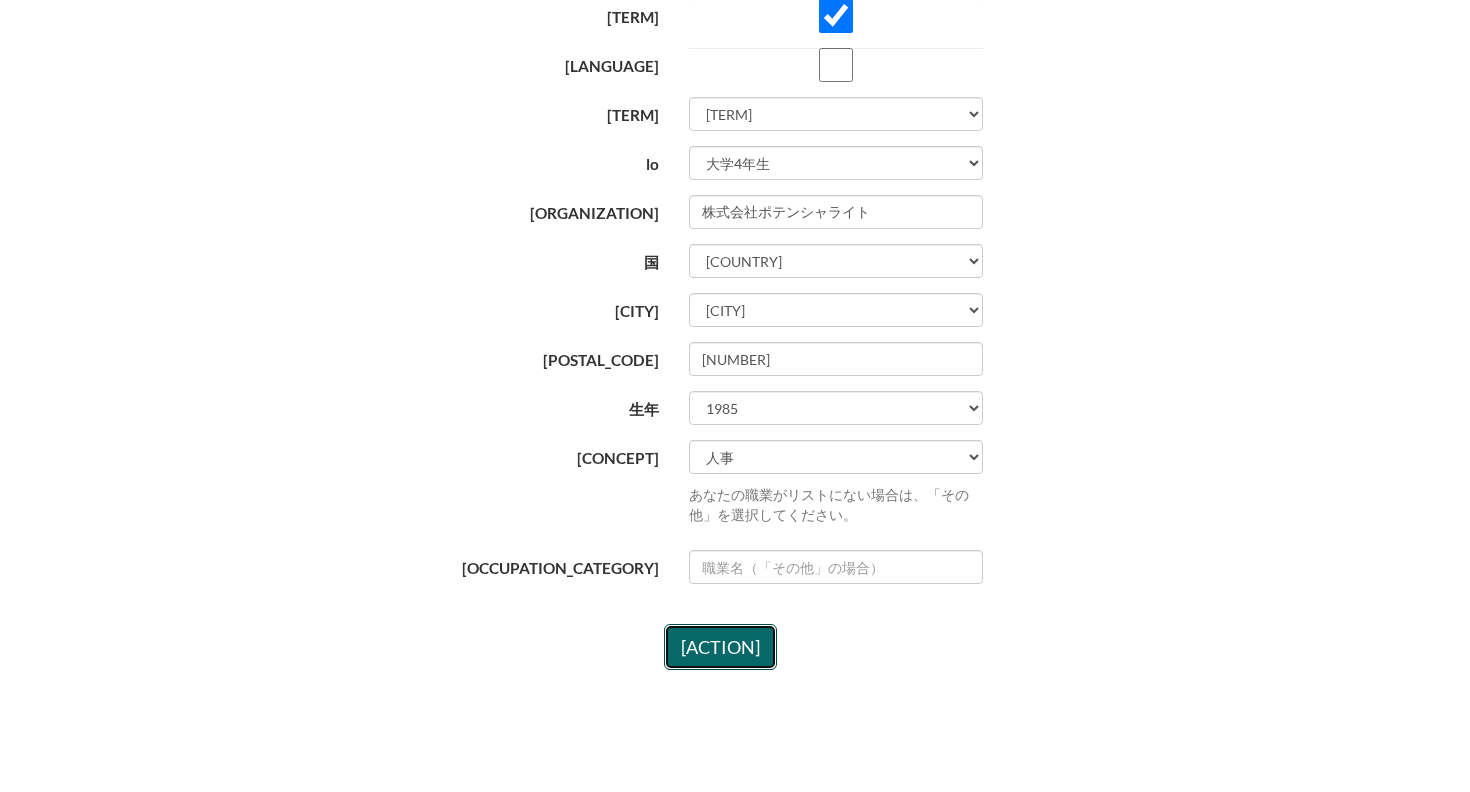 click on "[ACTION]" at bounding box center [720, 647] 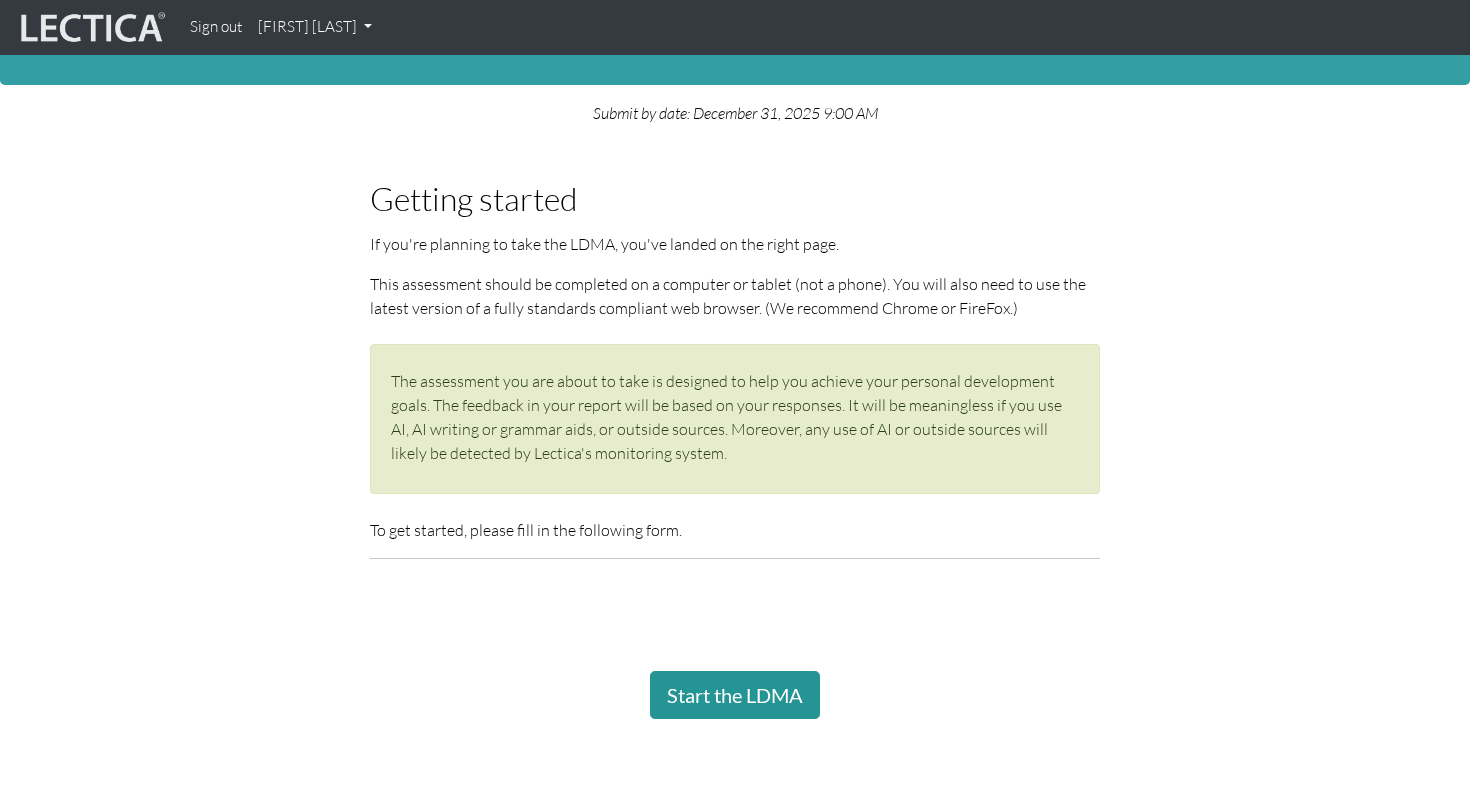 scroll, scrollTop: 92, scrollLeft: 0, axis: vertical 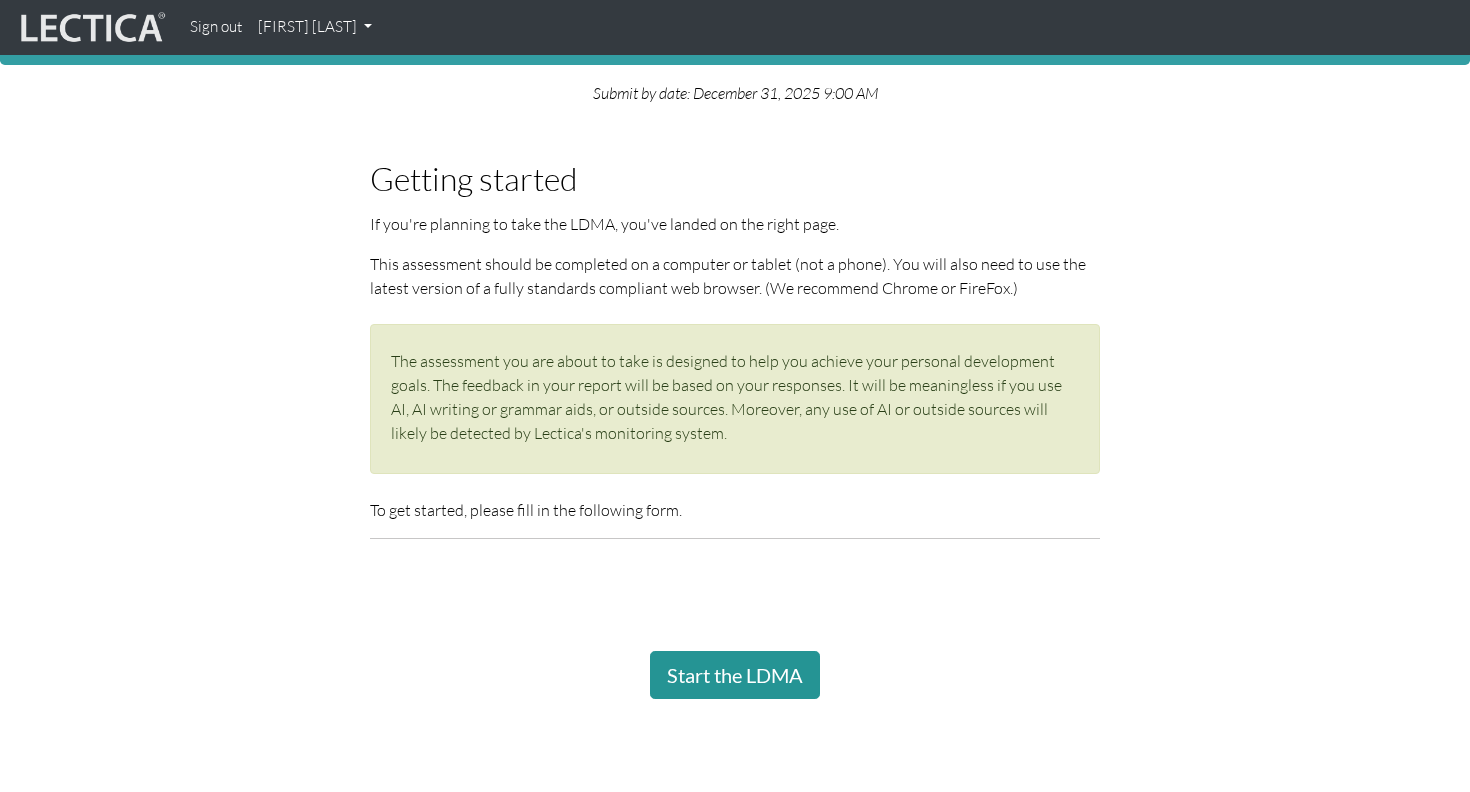 click on "Start the LDMA" at bounding box center (735, 887) 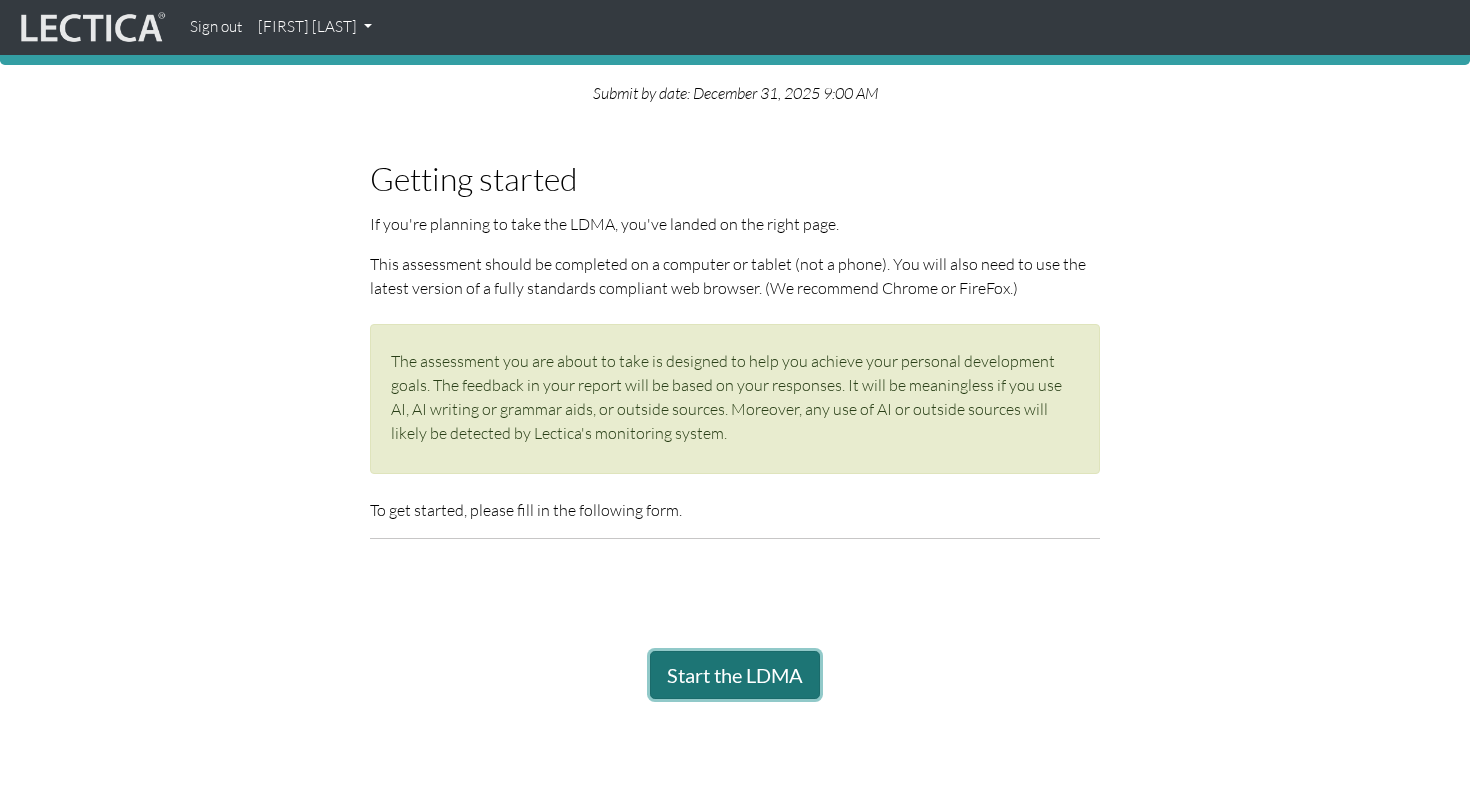 click on "Start the LDMA" at bounding box center [735, 675] 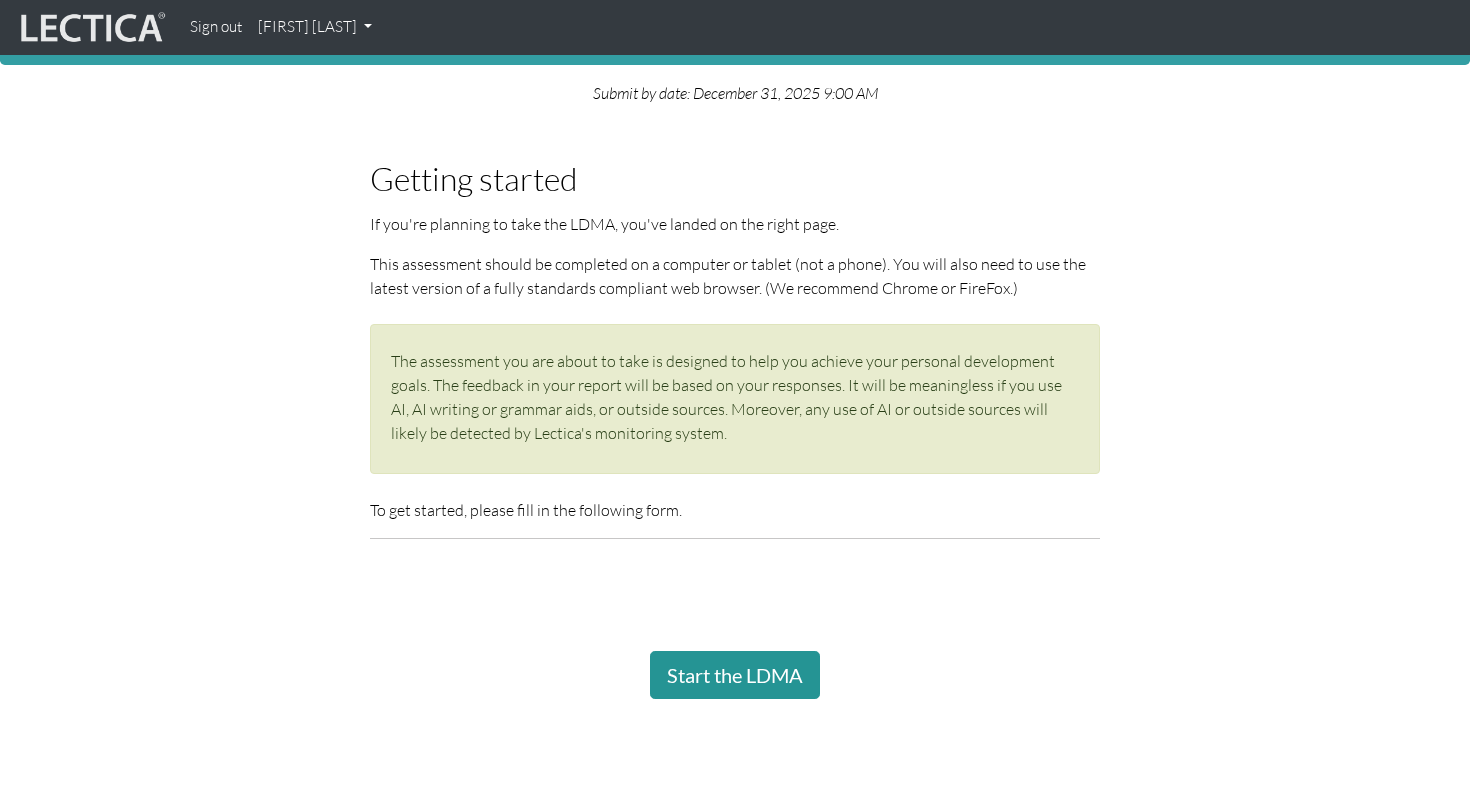 click on "Sign out" at bounding box center [216, 27] 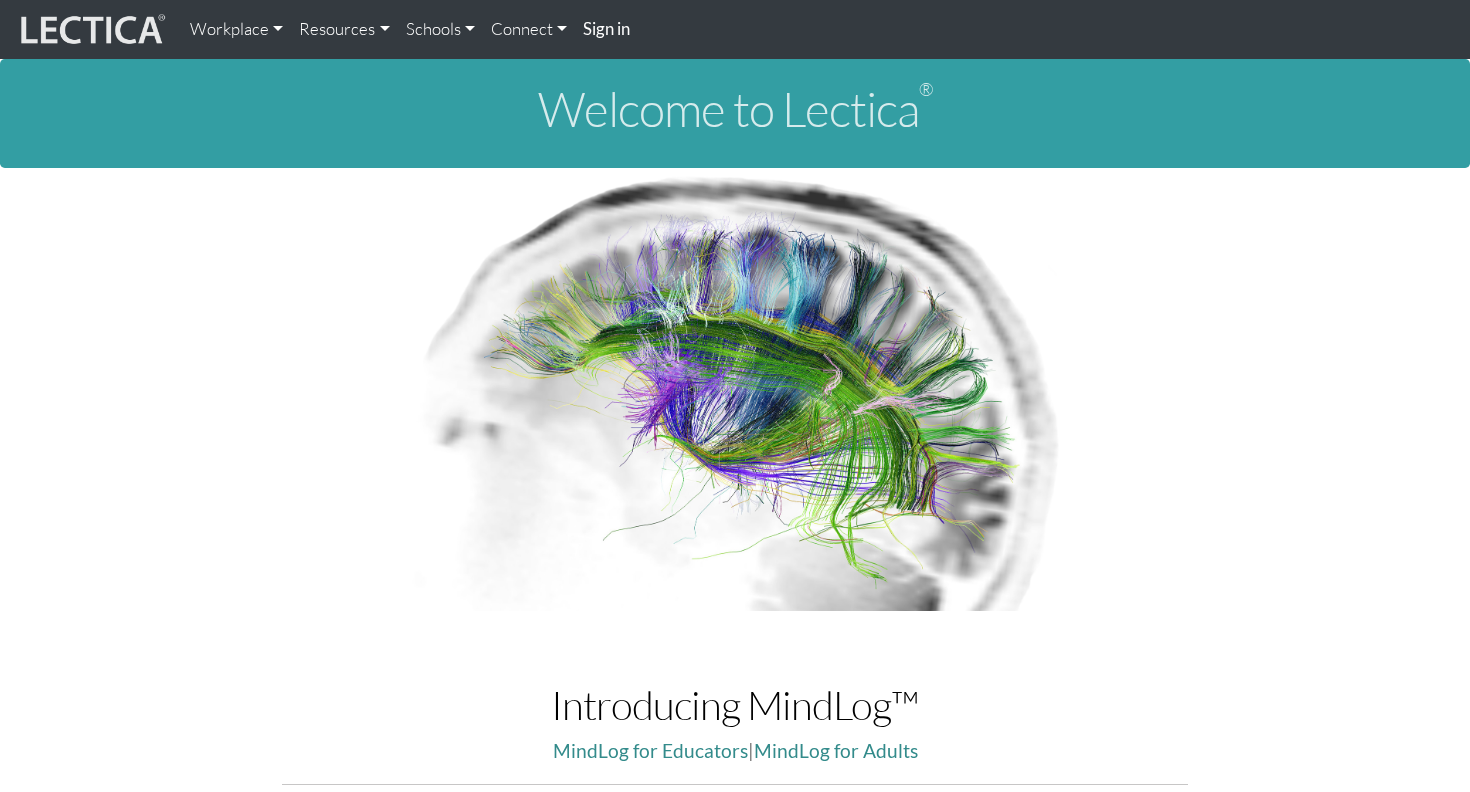 scroll, scrollTop: 0, scrollLeft: 0, axis: both 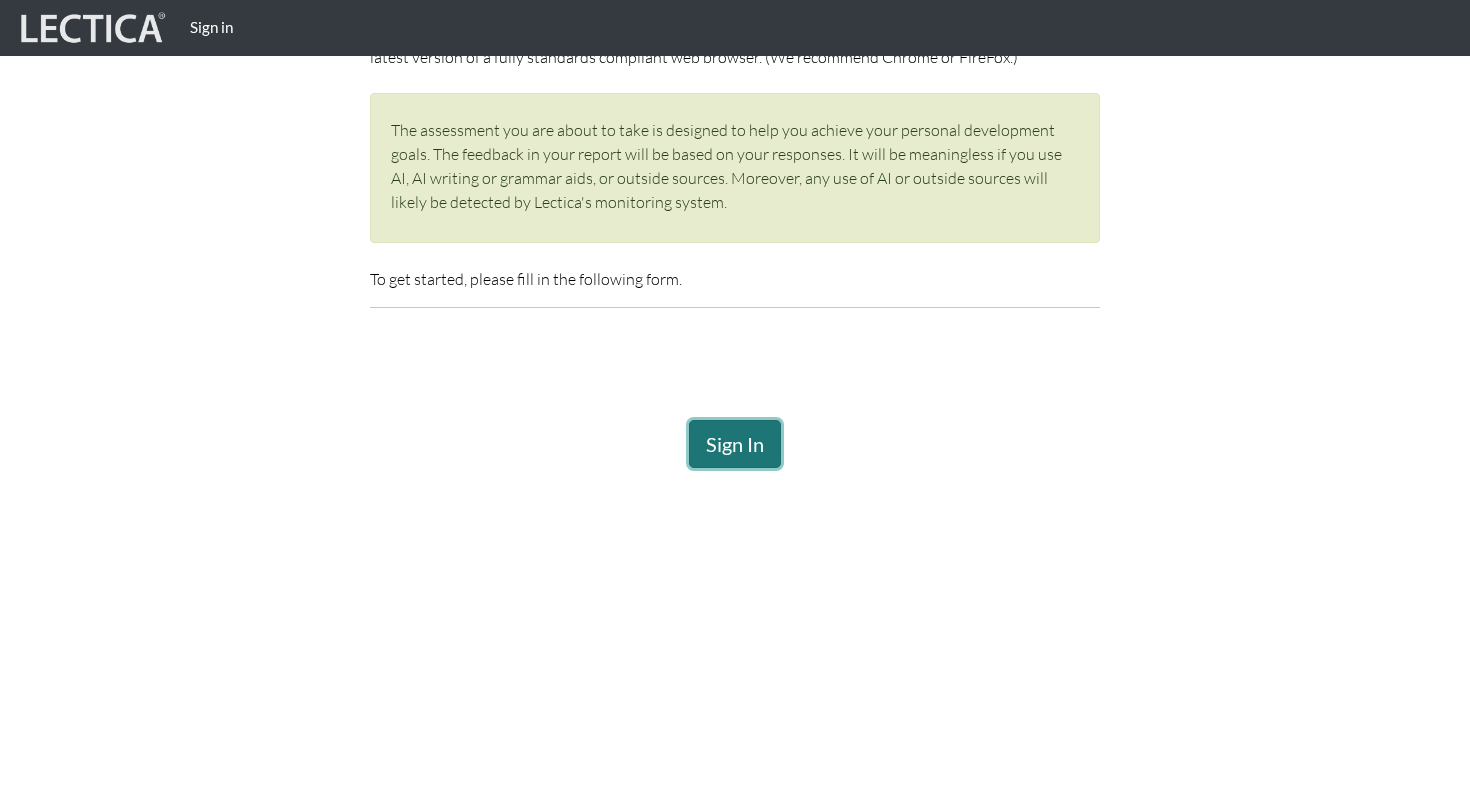 click on "Sign In" at bounding box center [735, 444] 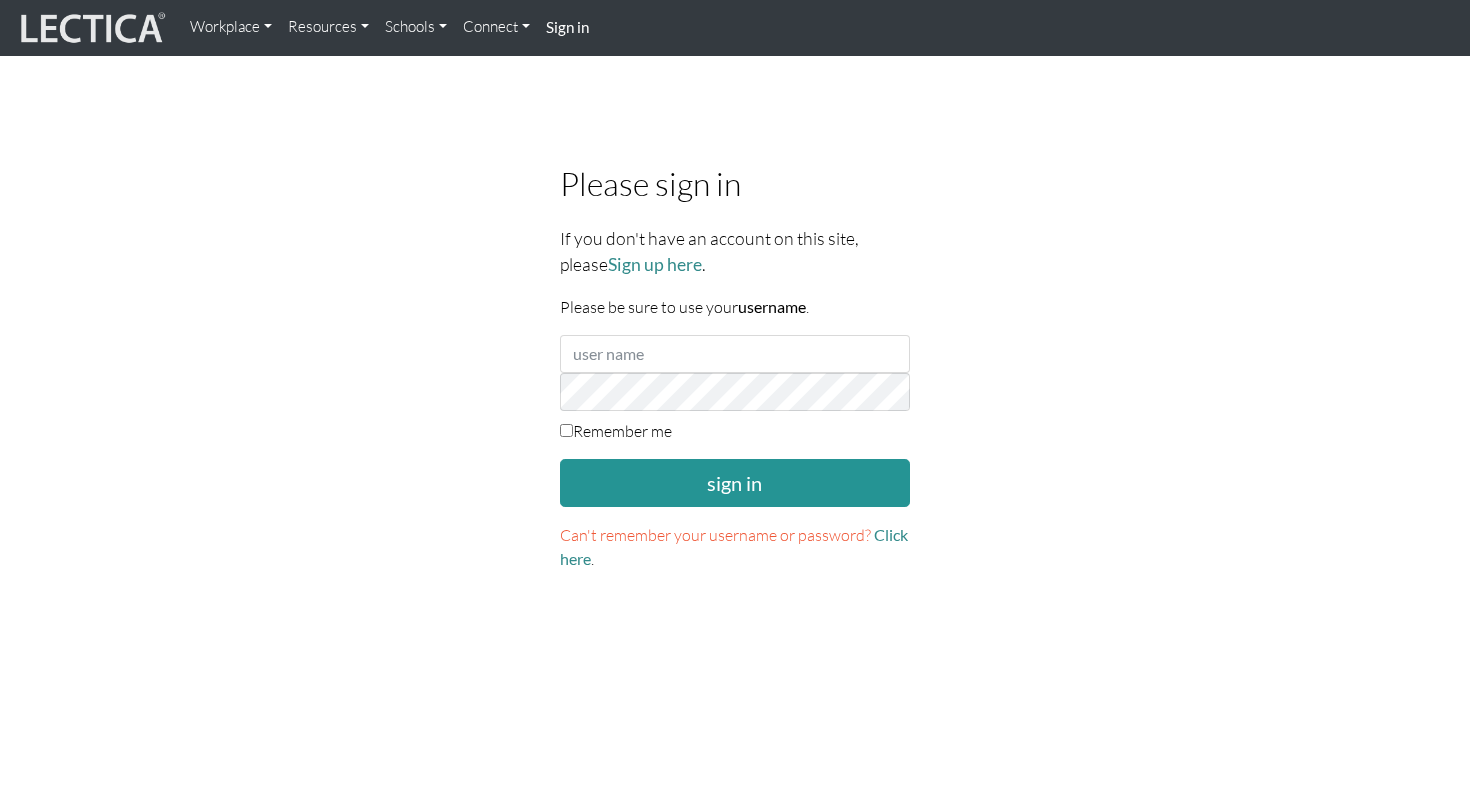 scroll, scrollTop: 0, scrollLeft: 0, axis: both 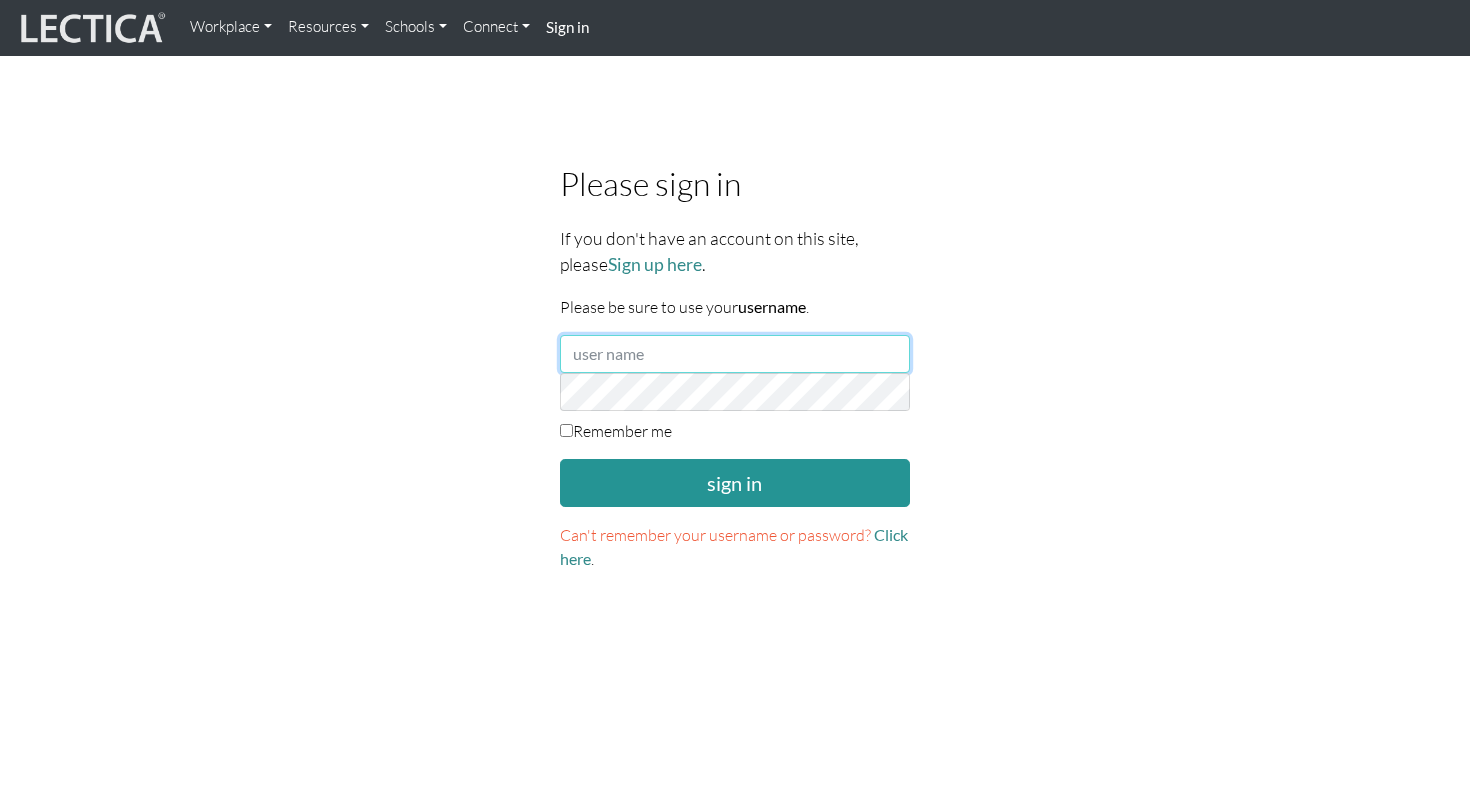 click at bounding box center [735, 354] 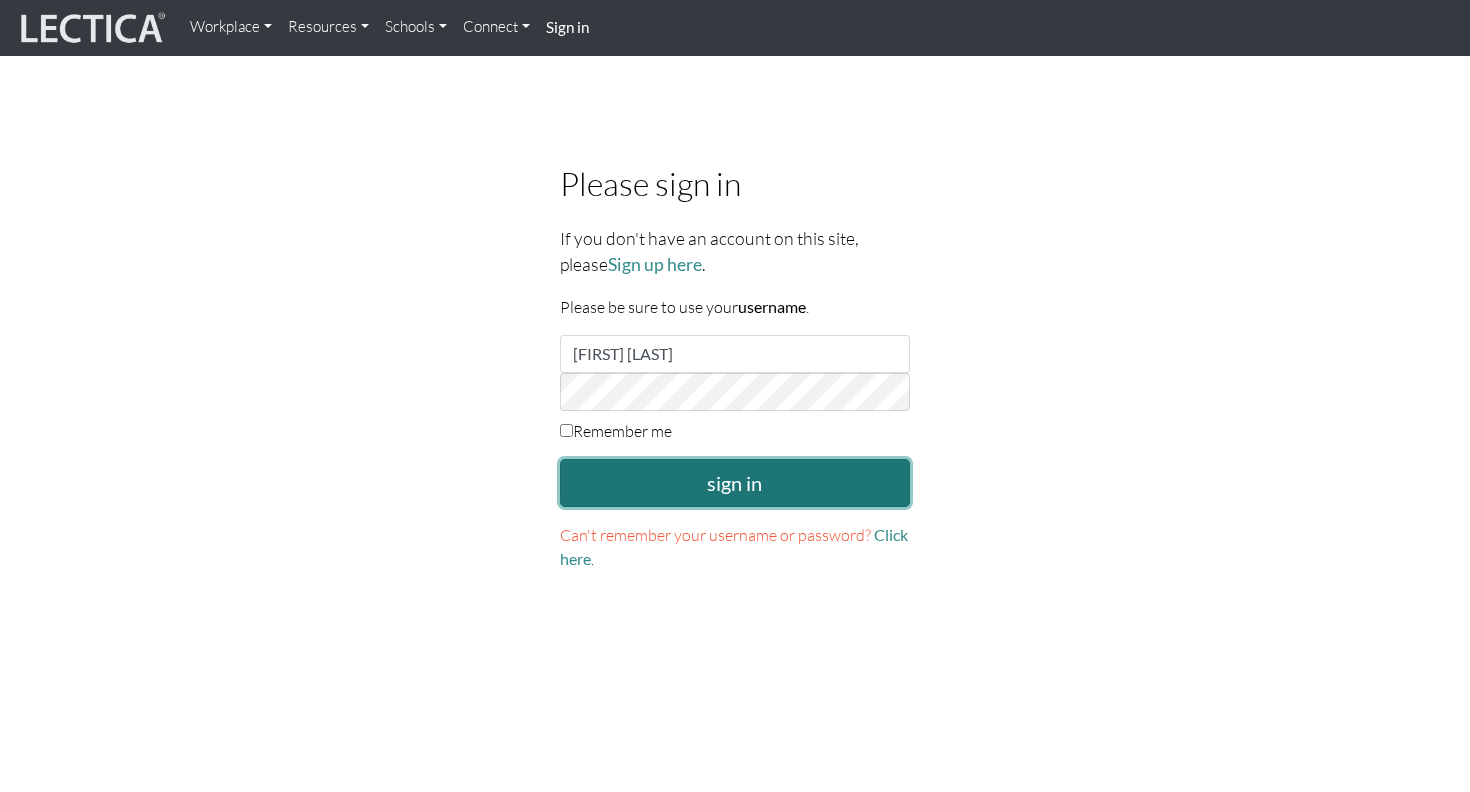 click on "sign in" at bounding box center (735, 483) 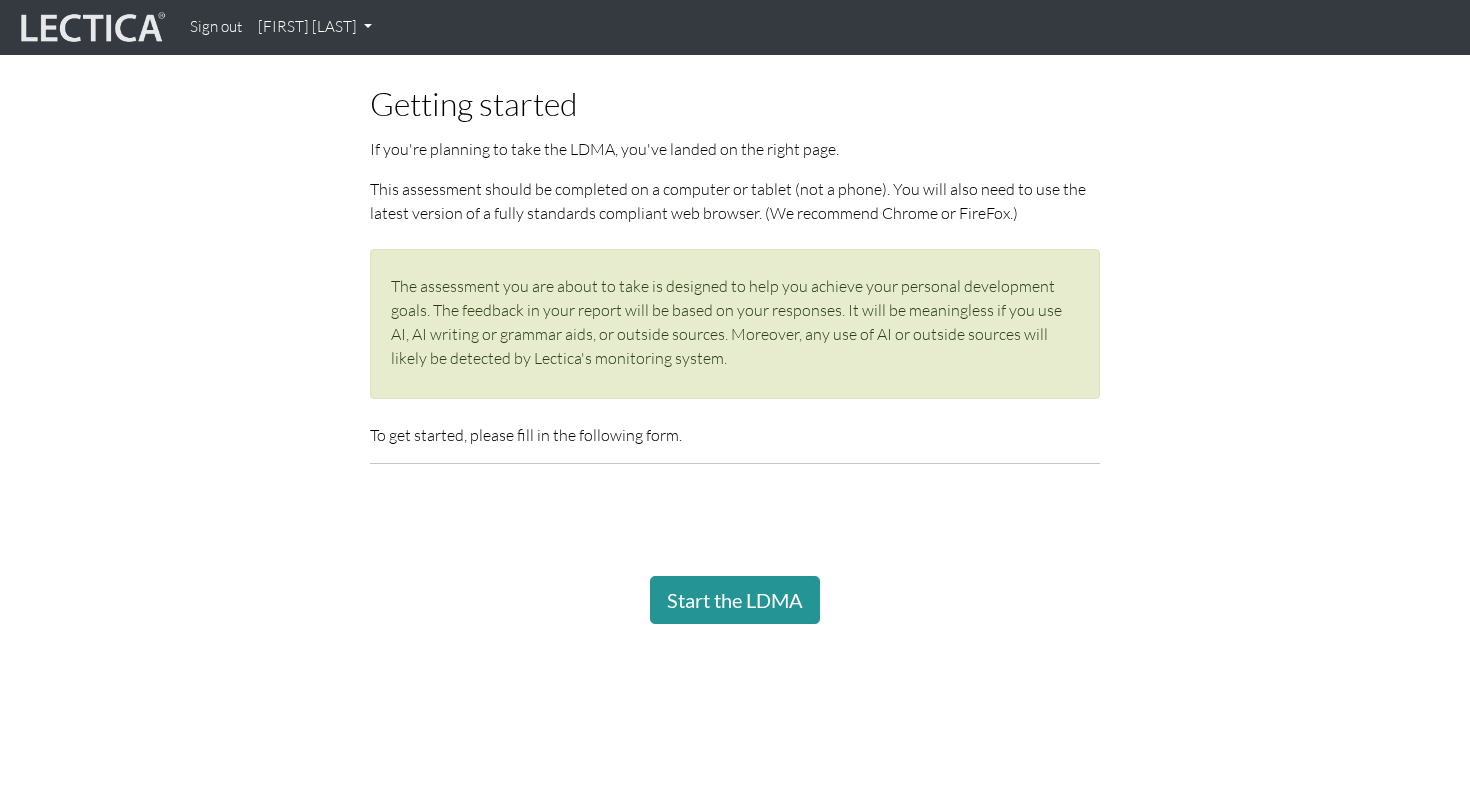 scroll, scrollTop: 197, scrollLeft: 0, axis: vertical 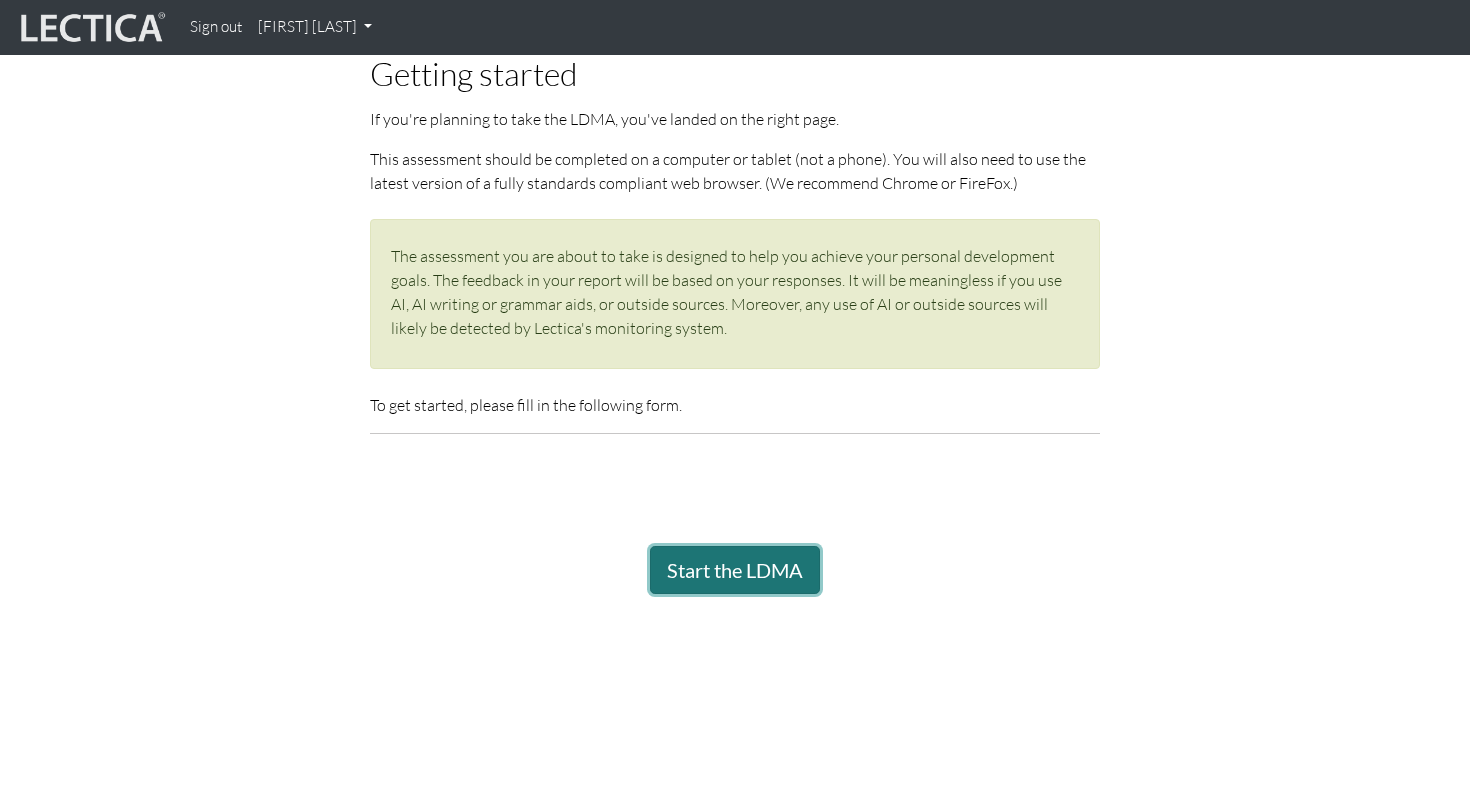 click on "Start the LDMA" at bounding box center (735, 570) 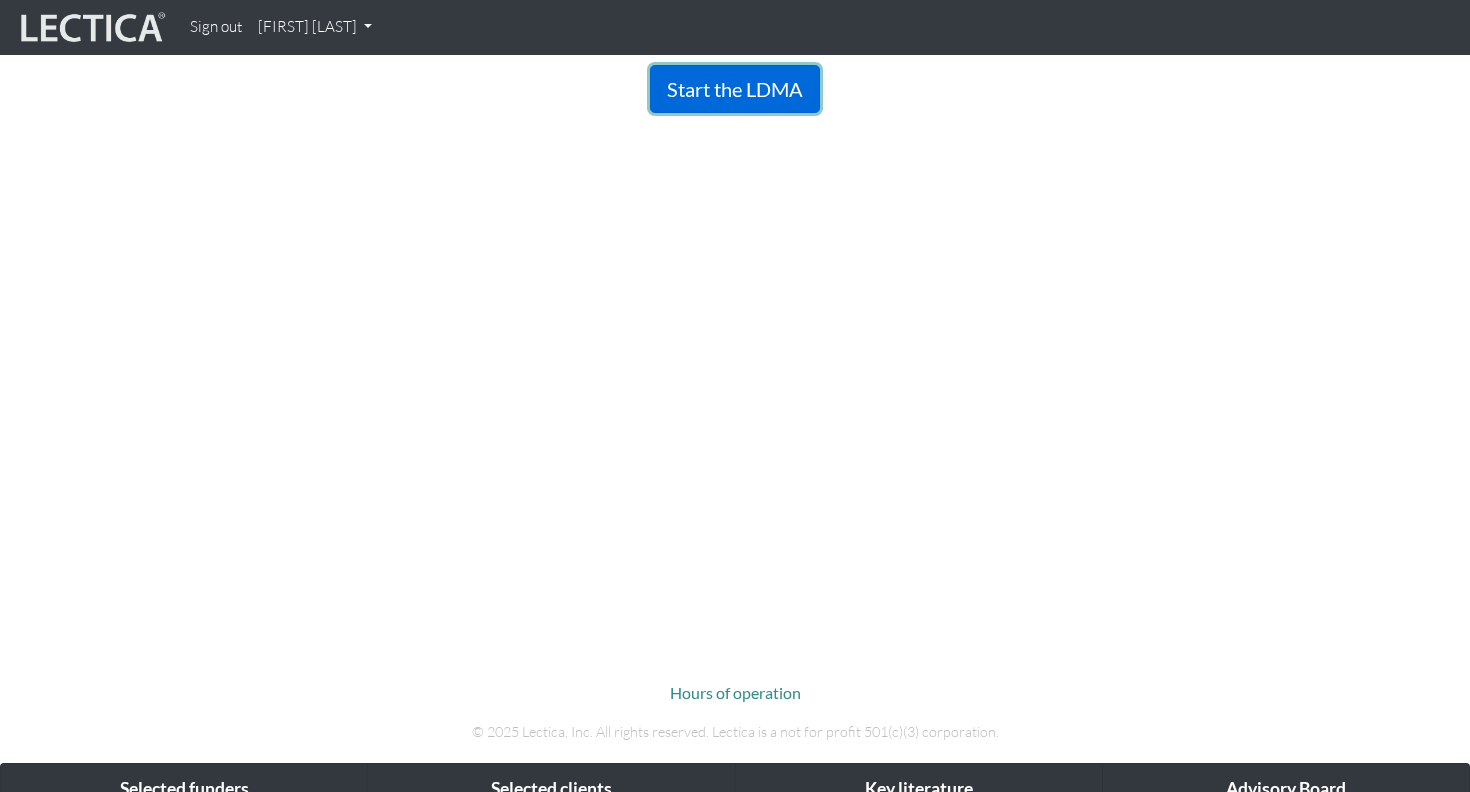 scroll, scrollTop: 746, scrollLeft: 0, axis: vertical 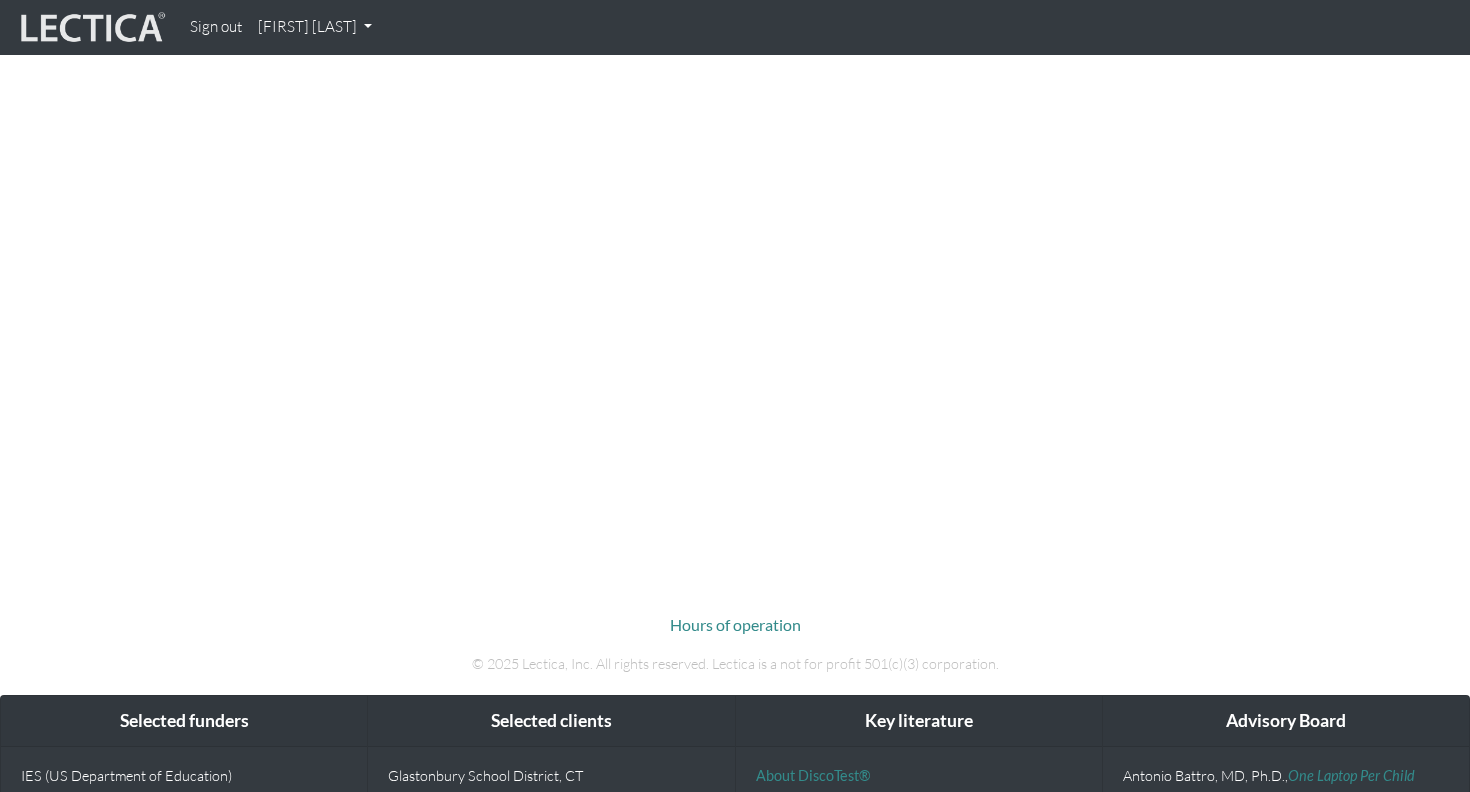 click on "Start the LDMA" at bounding box center [735, 233] 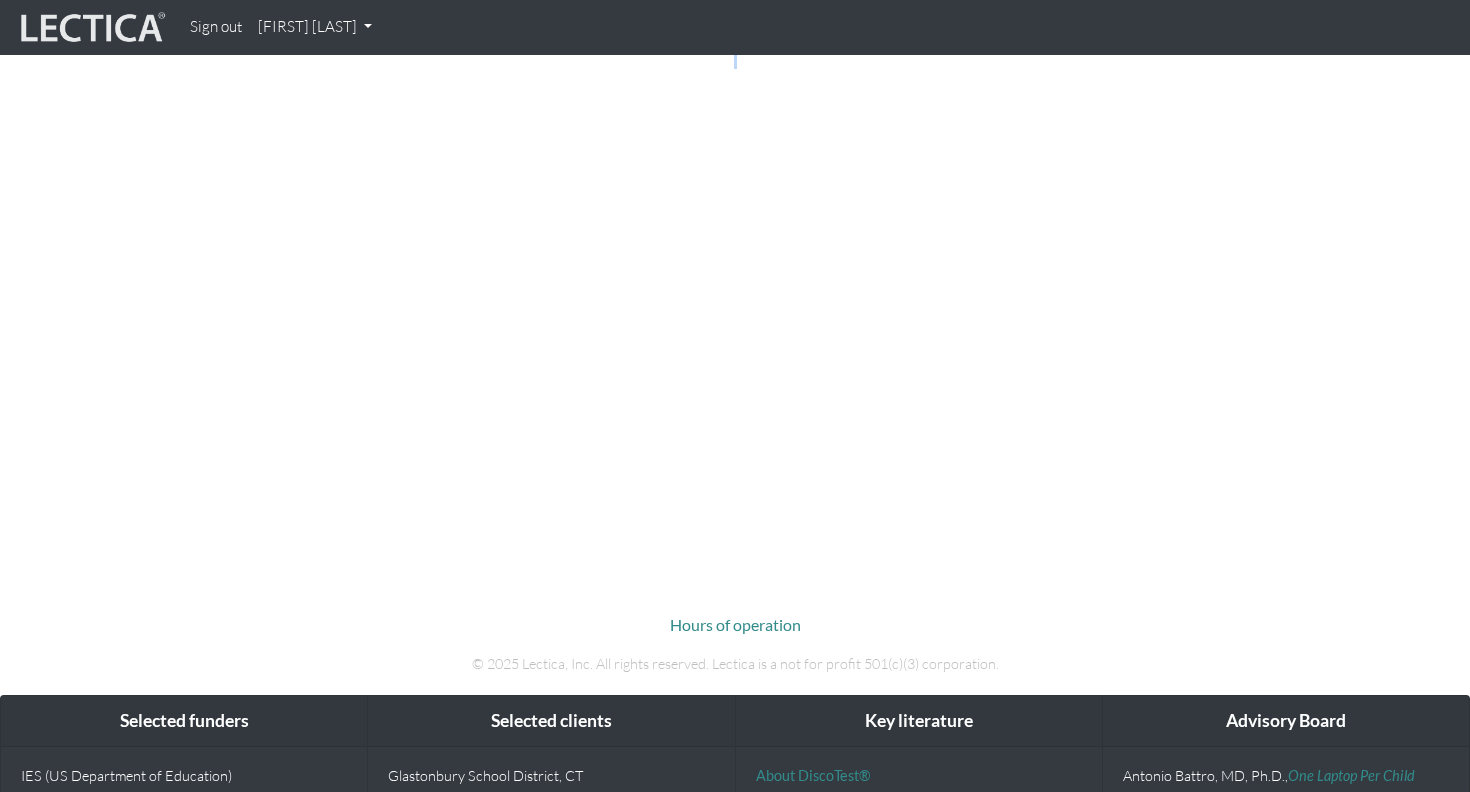 click on "Start the LDMA" at bounding box center (735, 233) 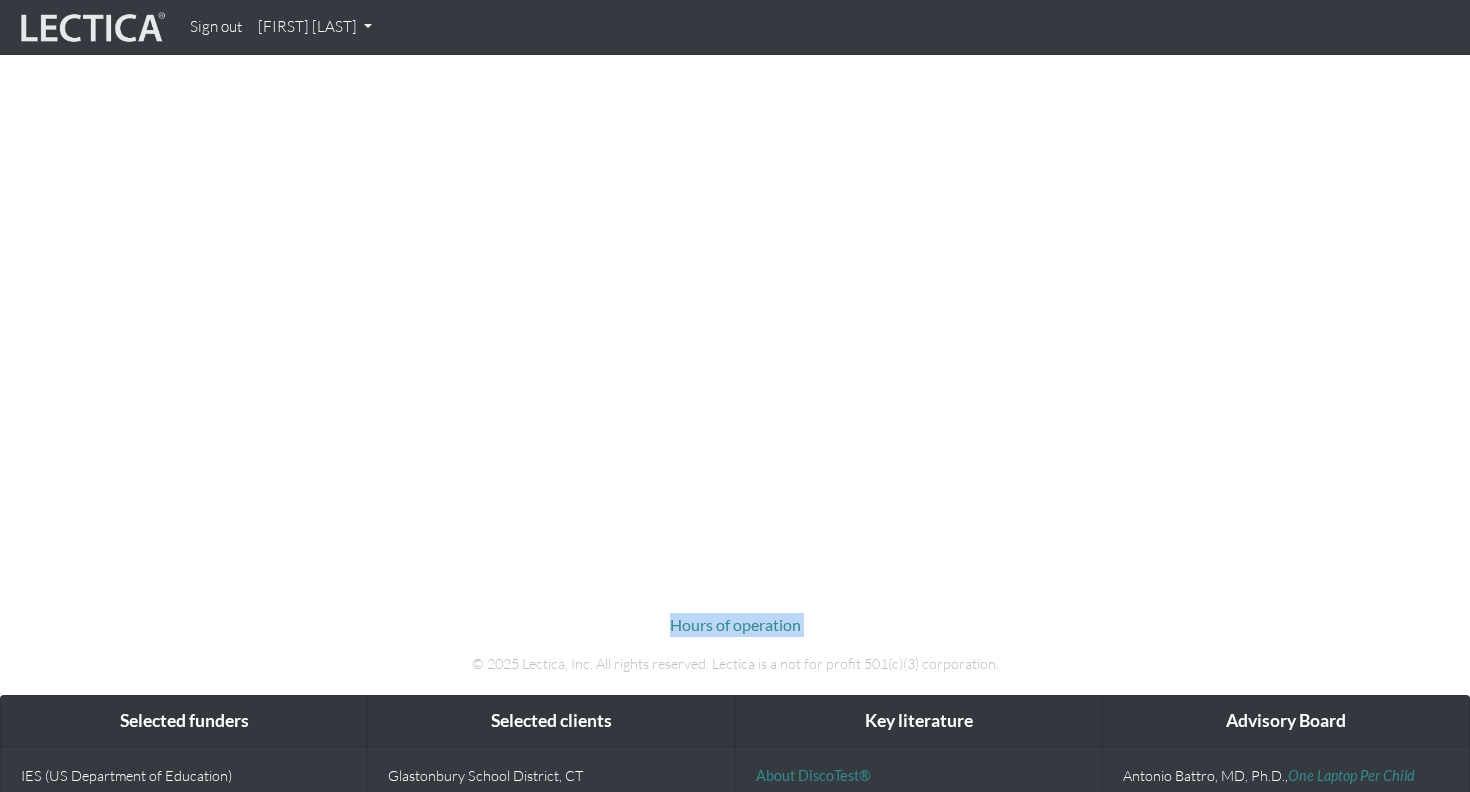 drag, startPoint x: 409, startPoint y: 154, endPoint x: 958, endPoint y: 556, distance: 680.4447 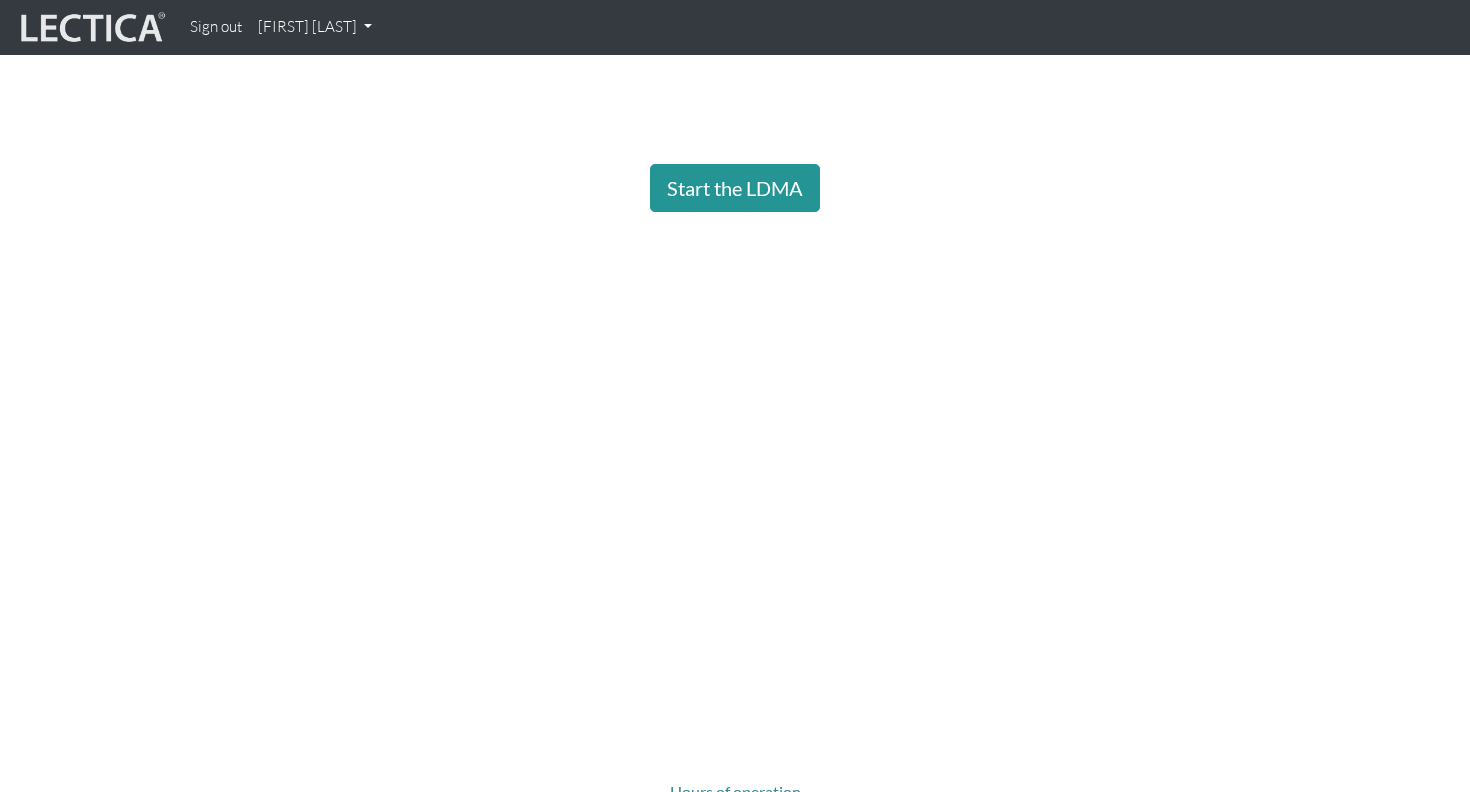 scroll, scrollTop: 541, scrollLeft: 0, axis: vertical 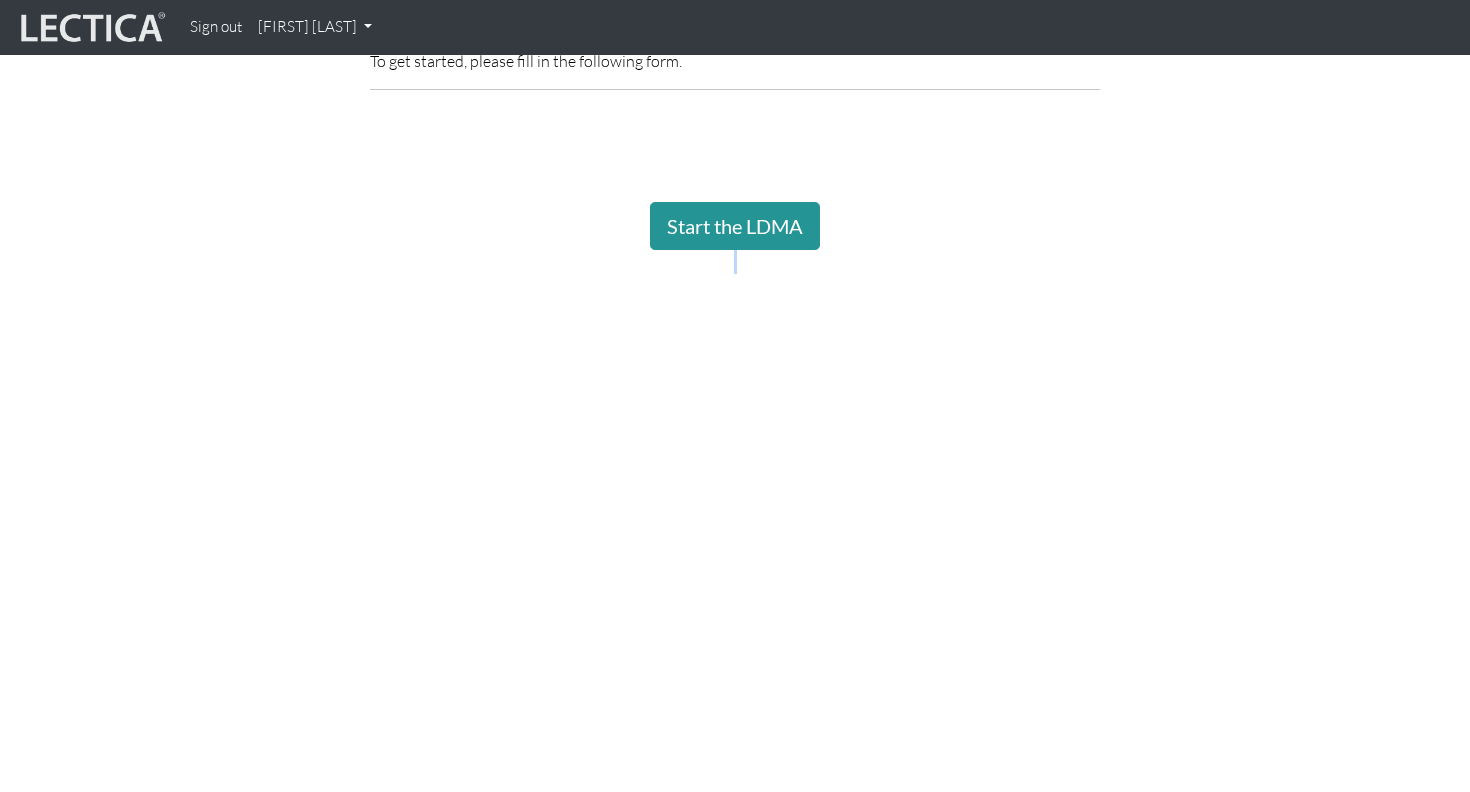 drag, startPoint x: 956, startPoint y: 582, endPoint x: 425, endPoint y: 244, distance: 629.4482 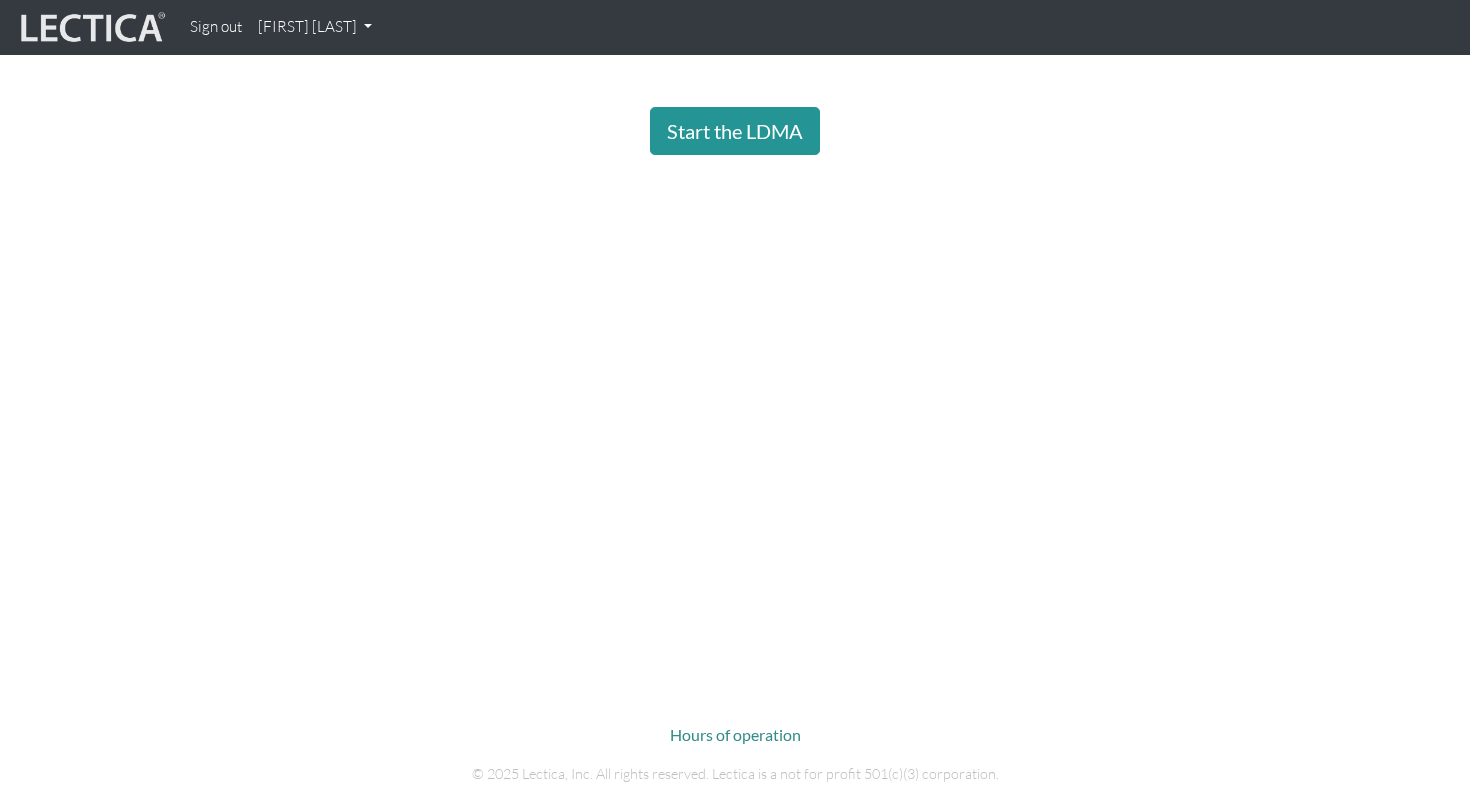 scroll, scrollTop: 697, scrollLeft: 0, axis: vertical 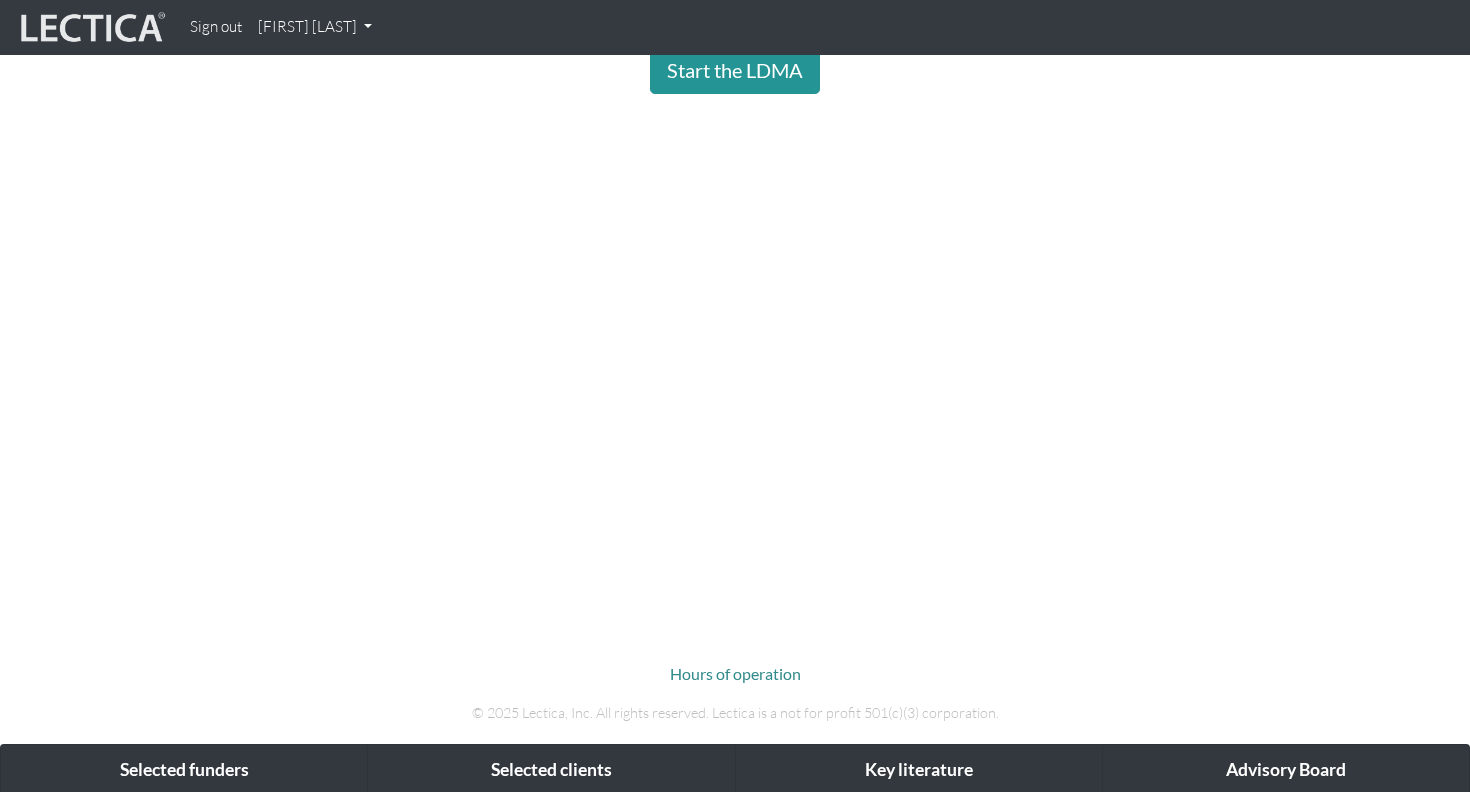 click on "Start the LDMA" at bounding box center [735, 282] 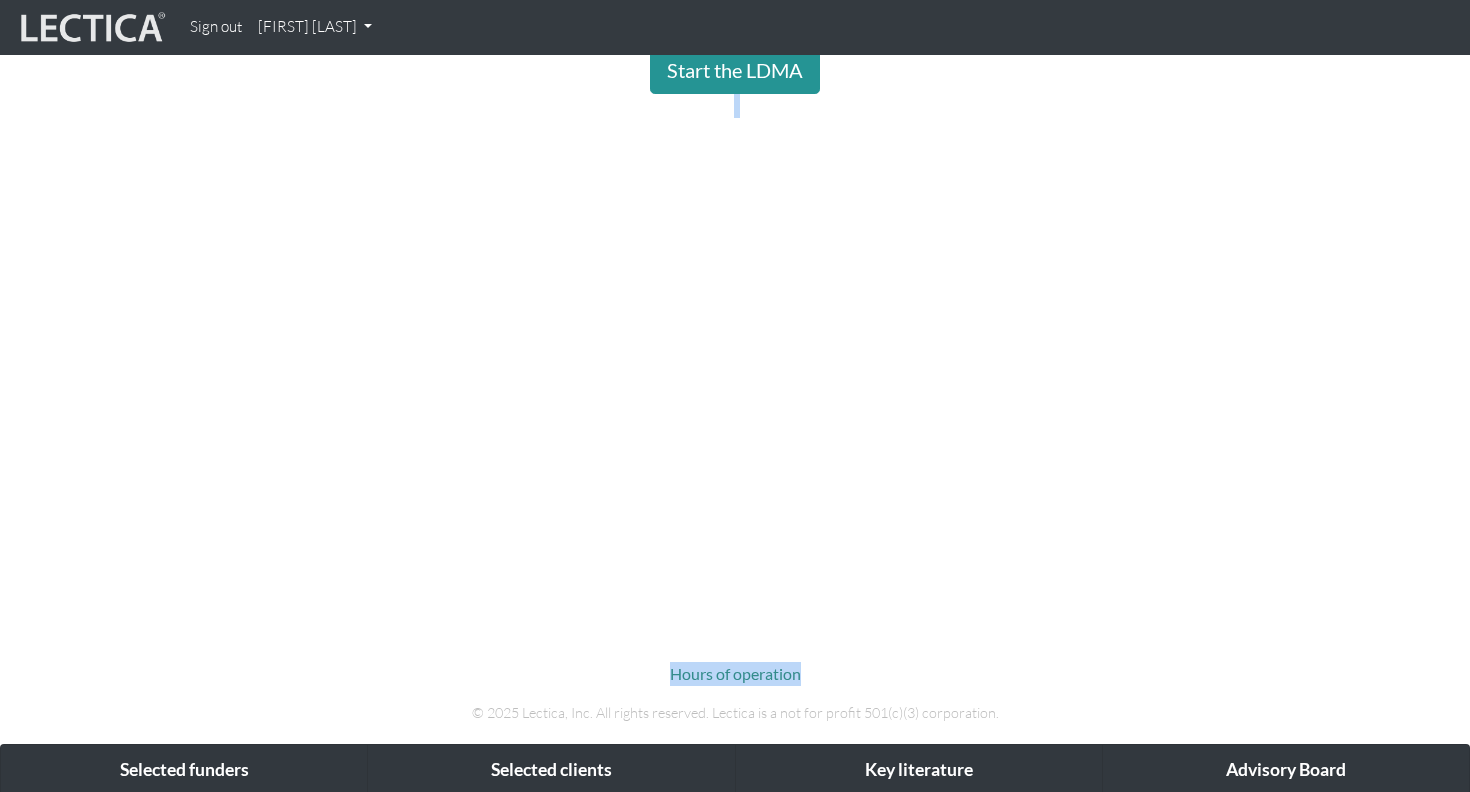 drag, startPoint x: 819, startPoint y: 681, endPoint x: 453, endPoint y: 101, distance: 685.8251 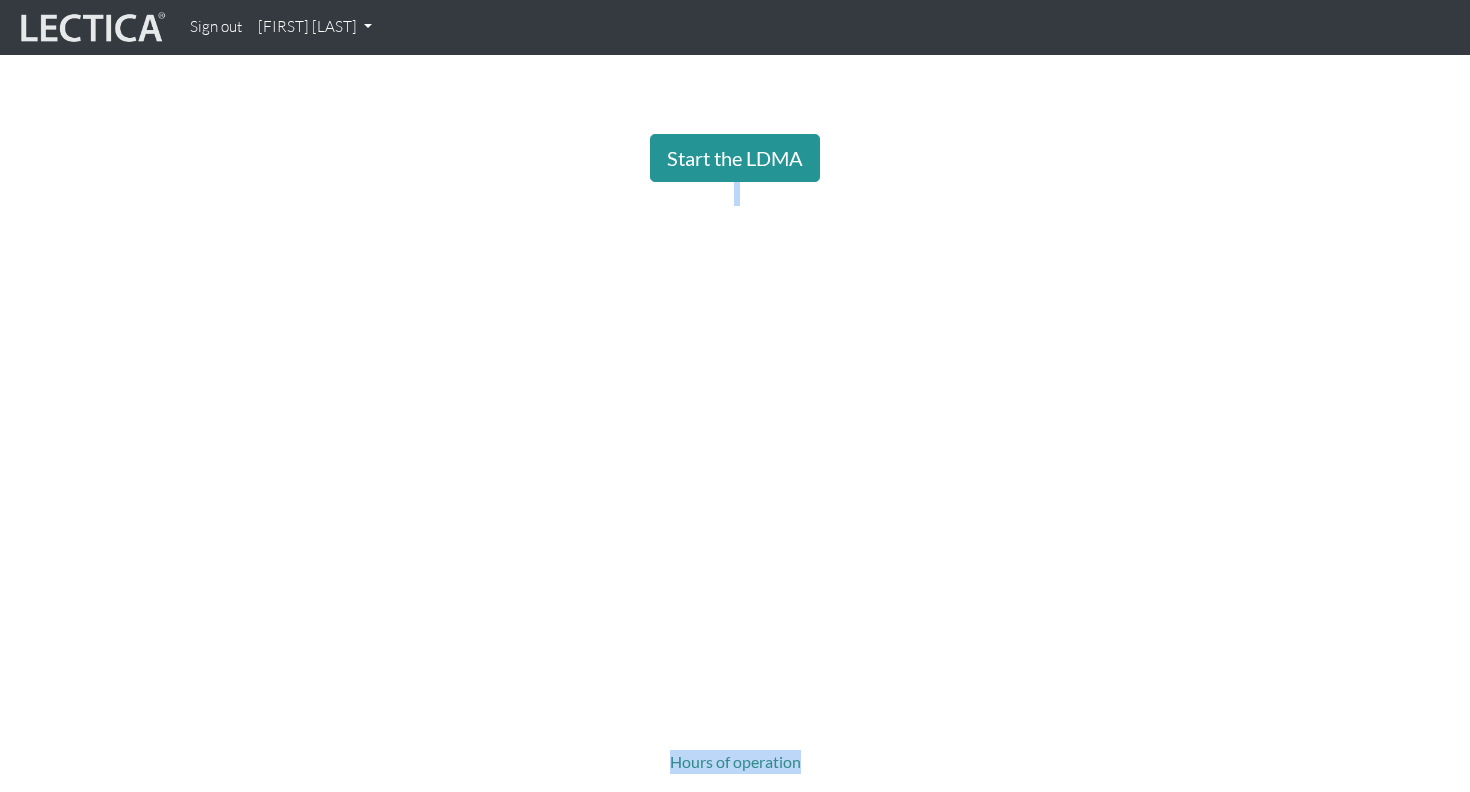 scroll, scrollTop: 406, scrollLeft: 0, axis: vertical 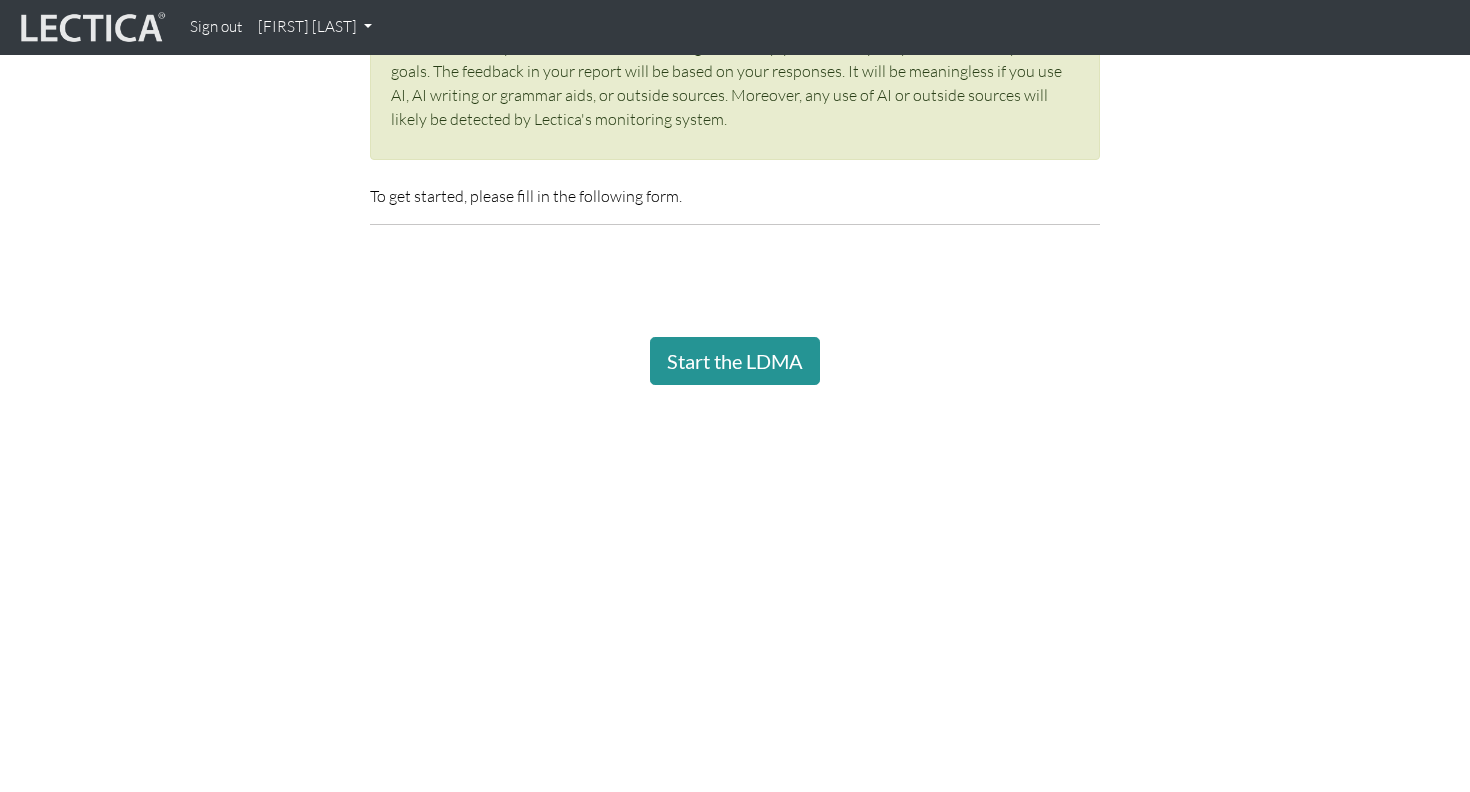 click on "Start the LDMA" at bounding box center [735, 573] 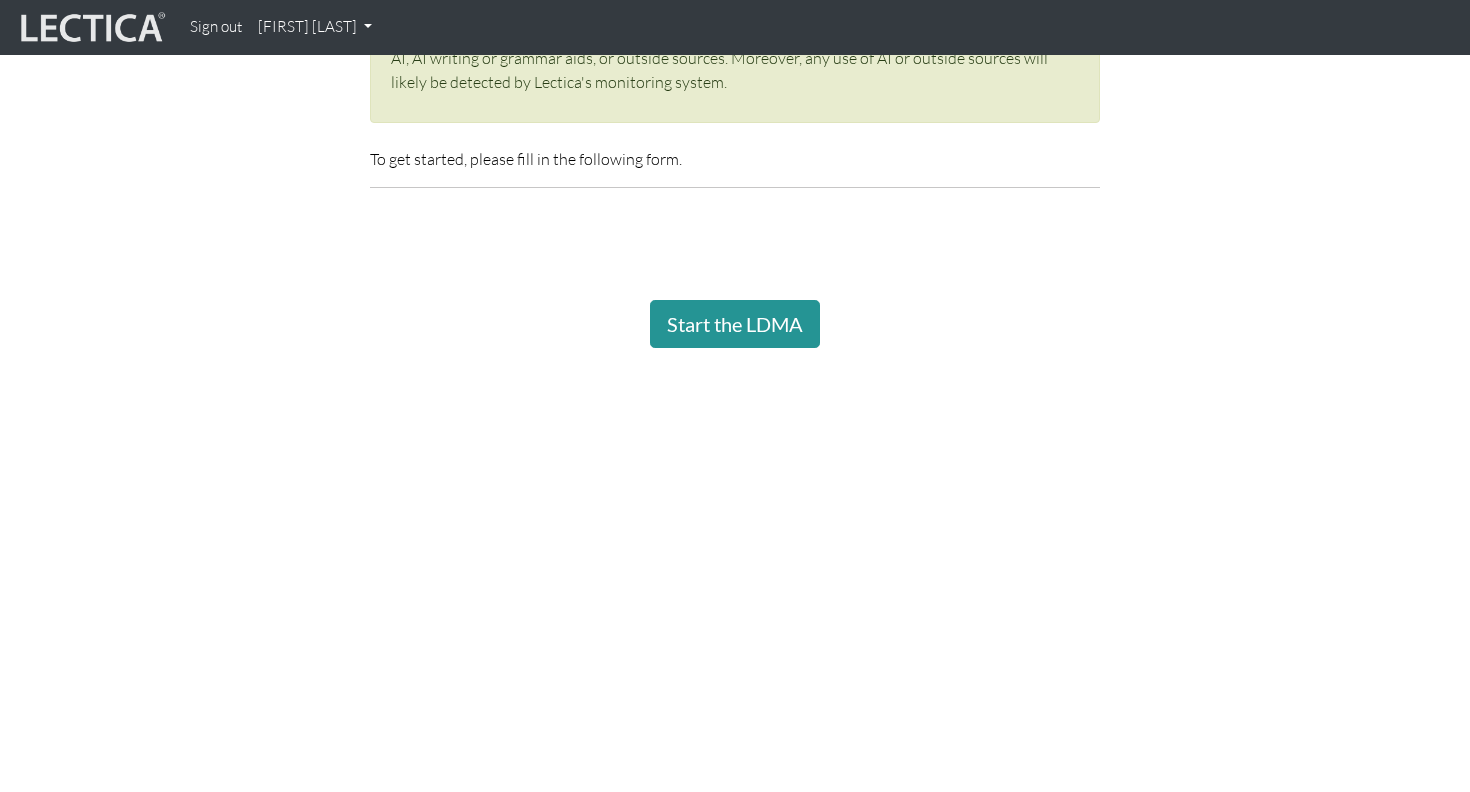 scroll, scrollTop: 492, scrollLeft: 0, axis: vertical 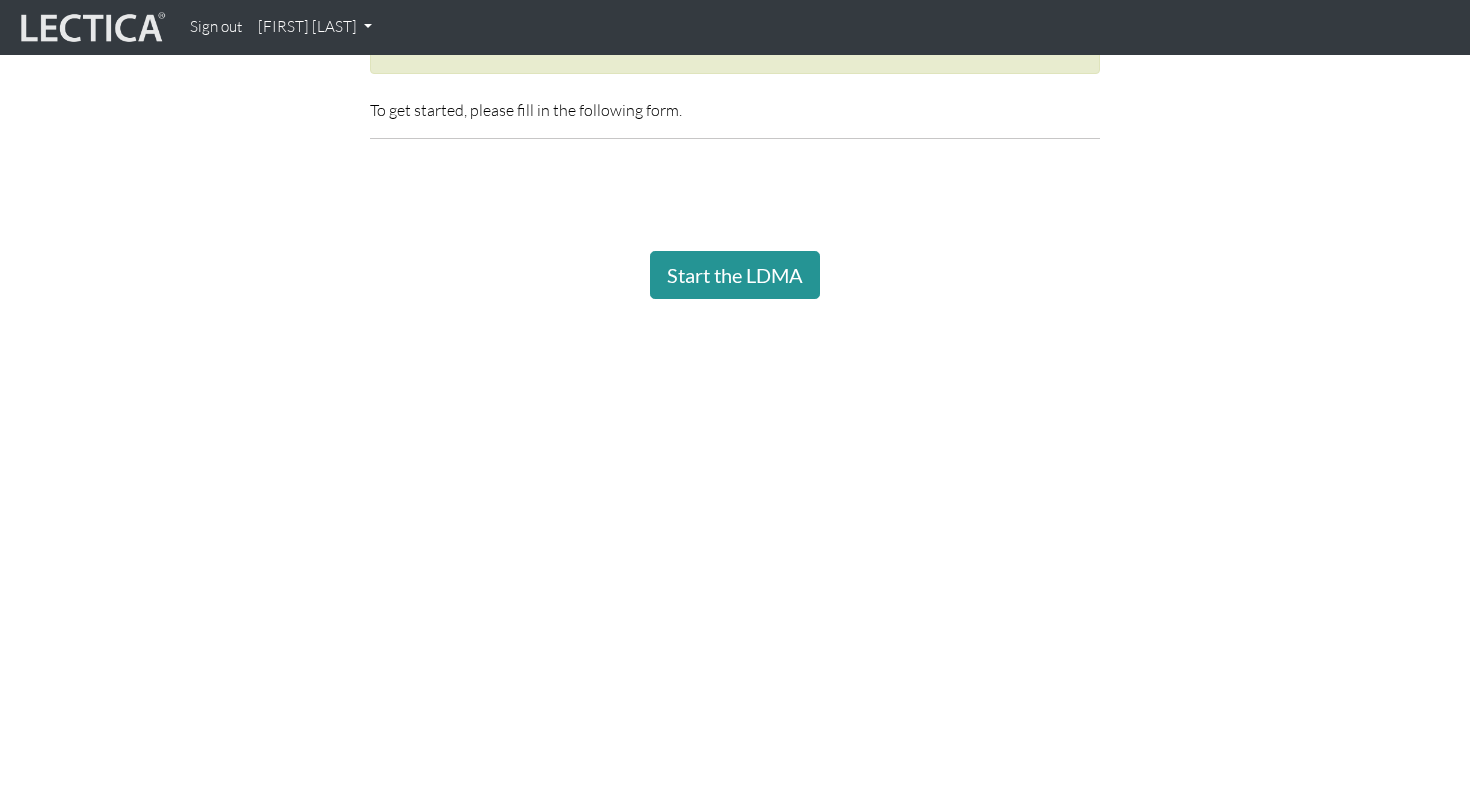 click on "Start the LDMA" at bounding box center (735, 487) 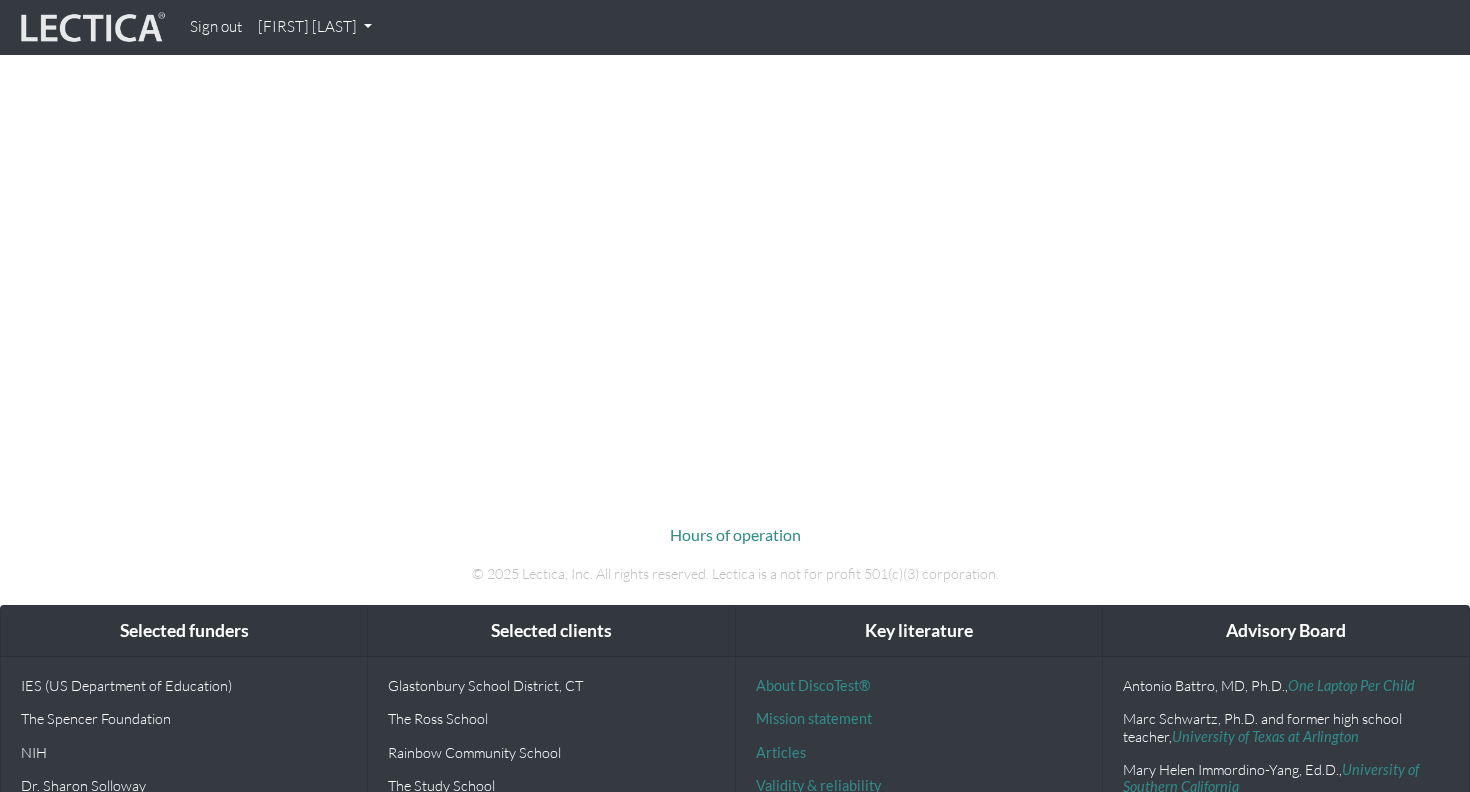 scroll, scrollTop: 481, scrollLeft: 0, axis: vertical 